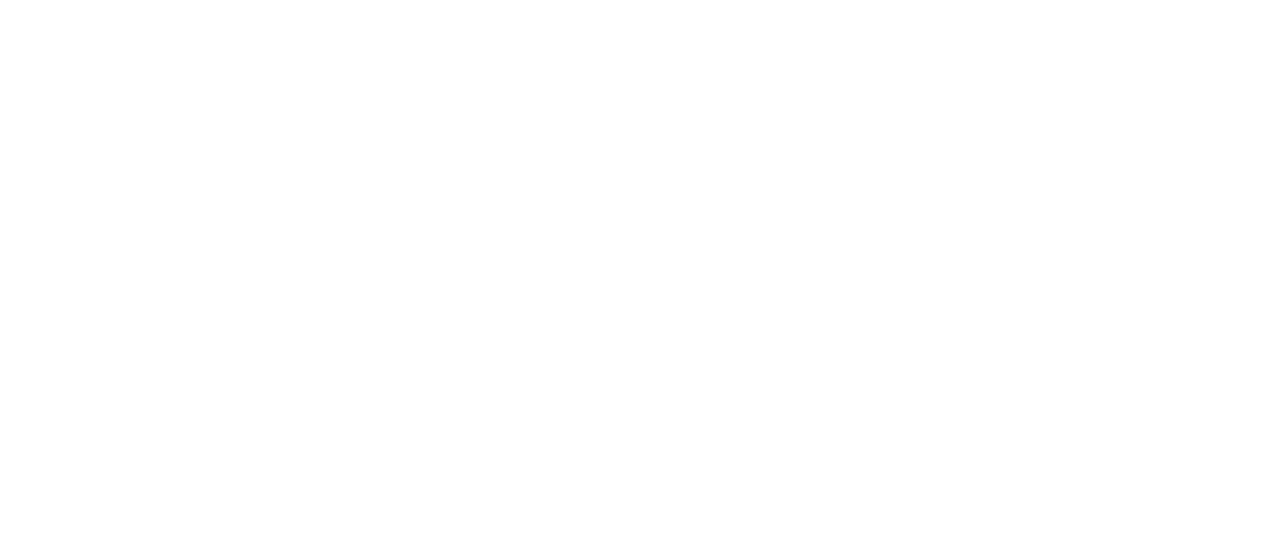 scroll, scrollTop: 0, scrollLeft: 0, axis: both 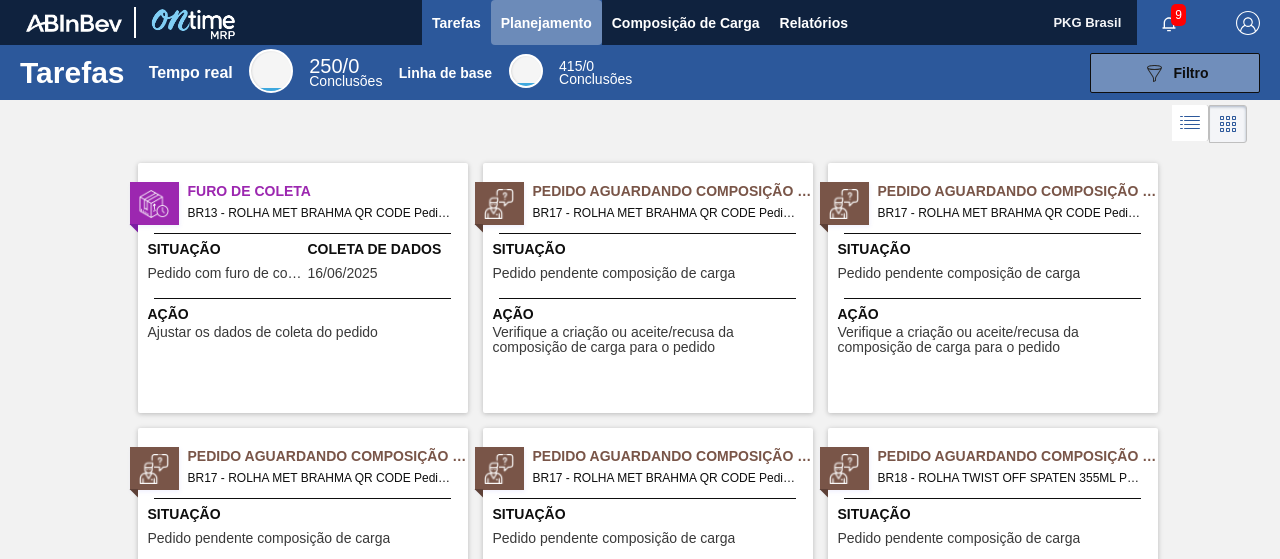 click on "Planejamento" at bounding box center (546, 23) 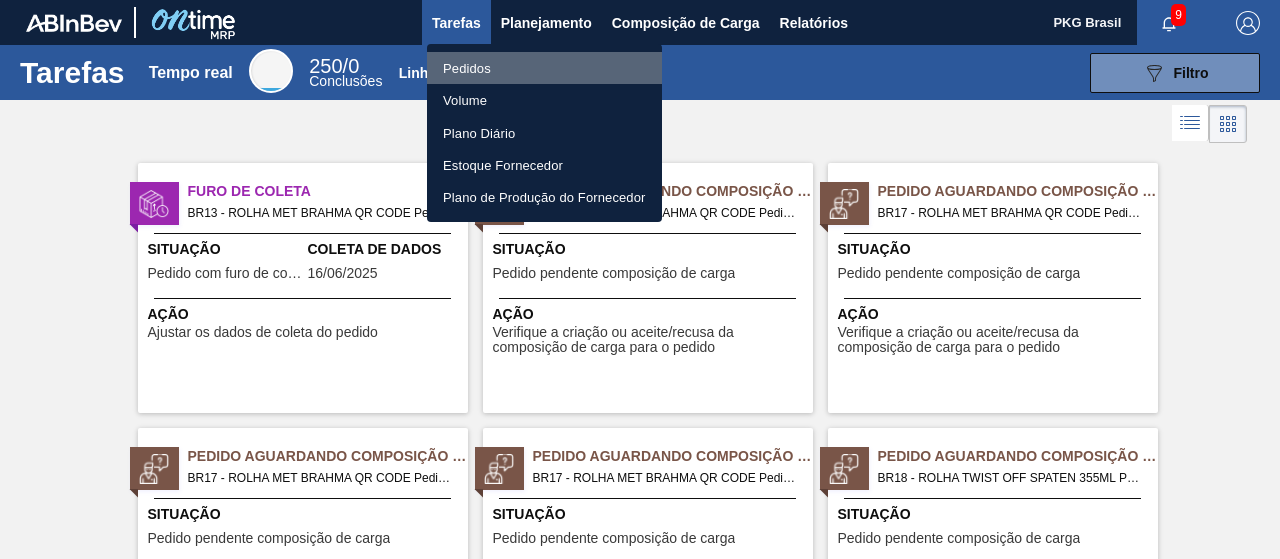 click on "Pedidos" at bounding box center (544, 68) 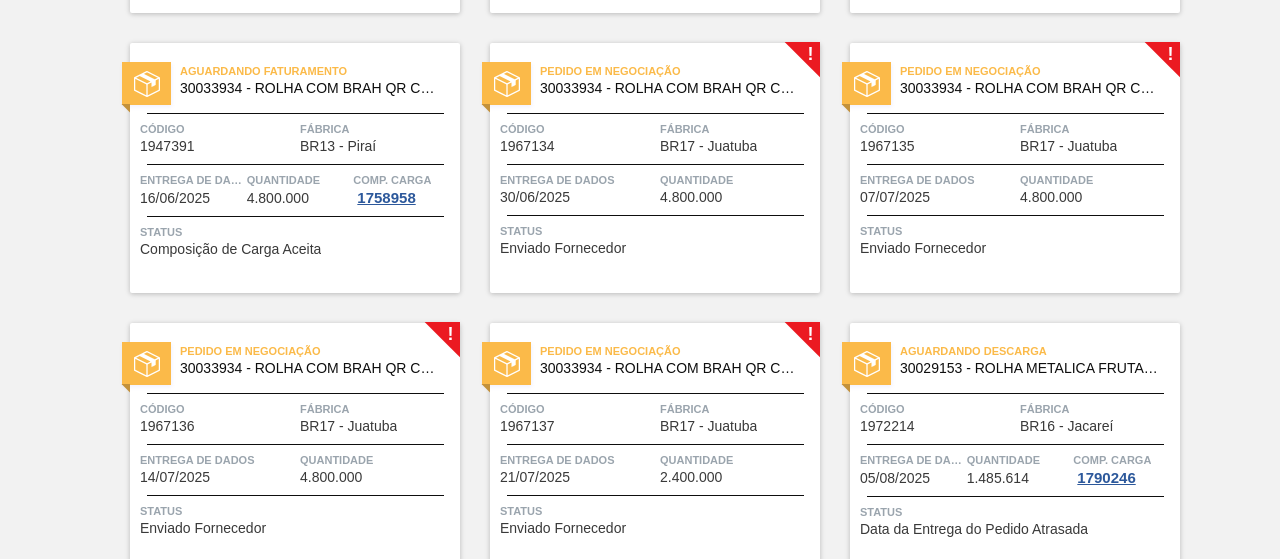 scroll, scrollTop: 1009, scrollLeft: 0, axis: vertical 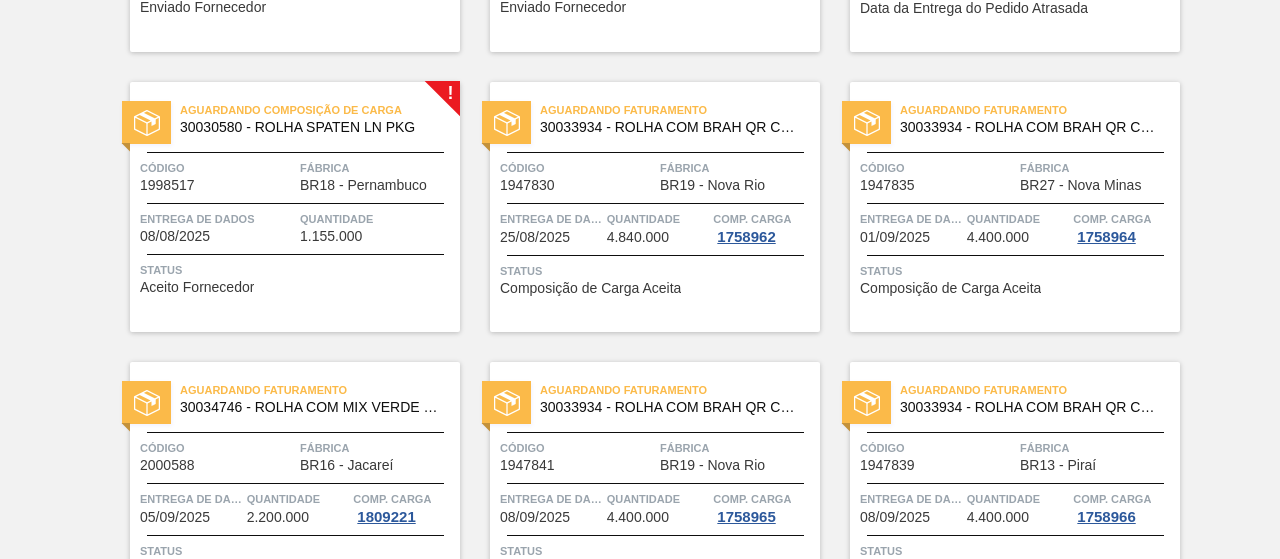 click on "Fábrica" at bounding box center (377, 168) 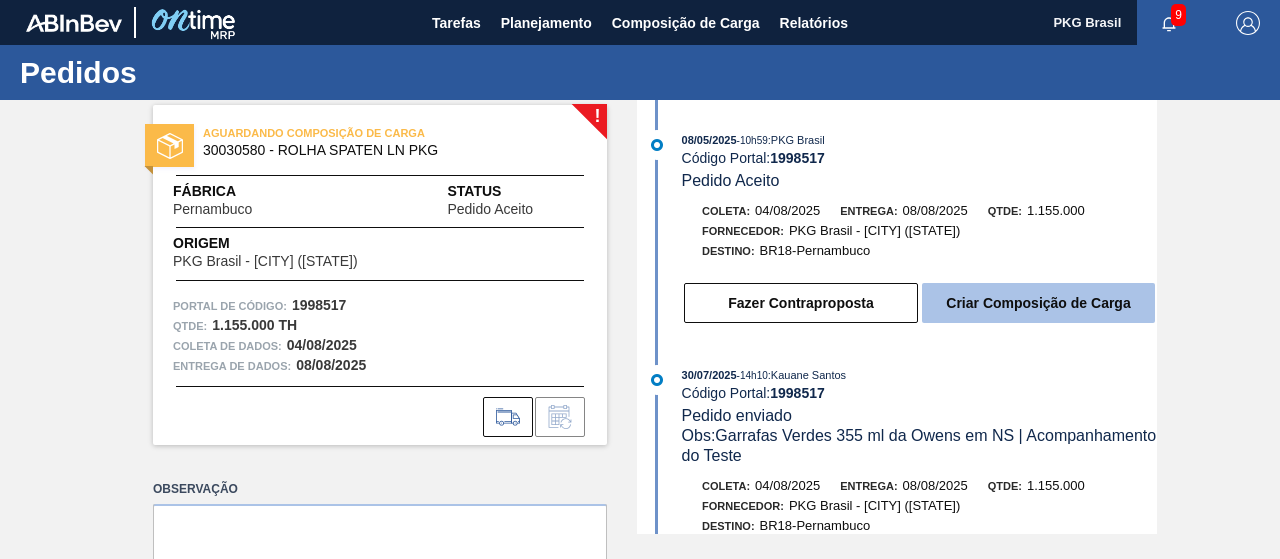 click on "Criar Composição de Carga" at bounding box center (1038, 303) 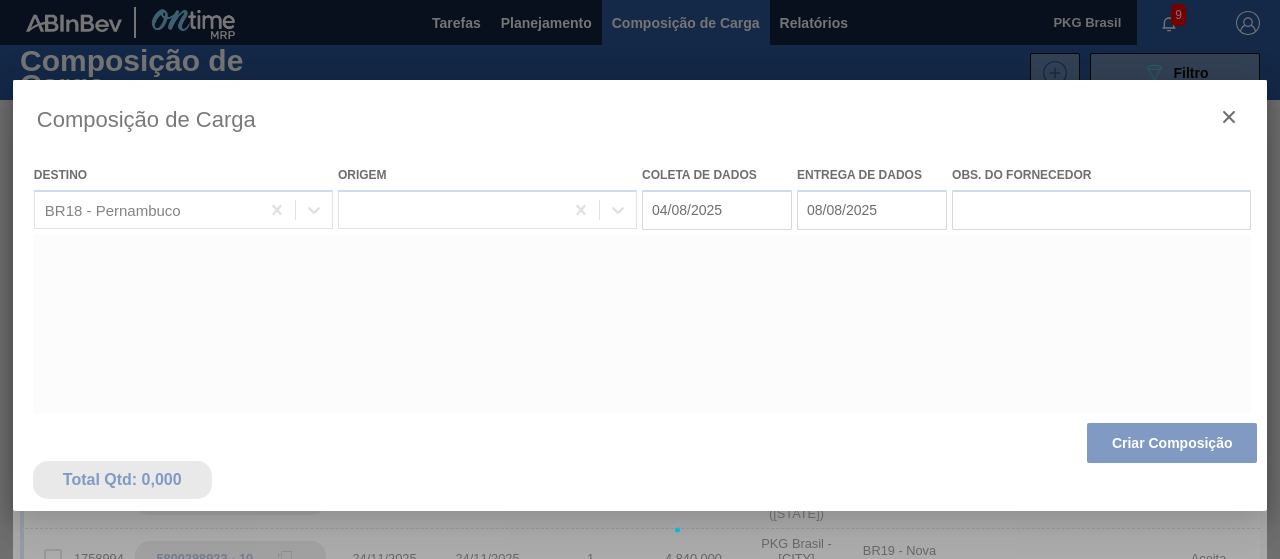 type on "04/08/2025" 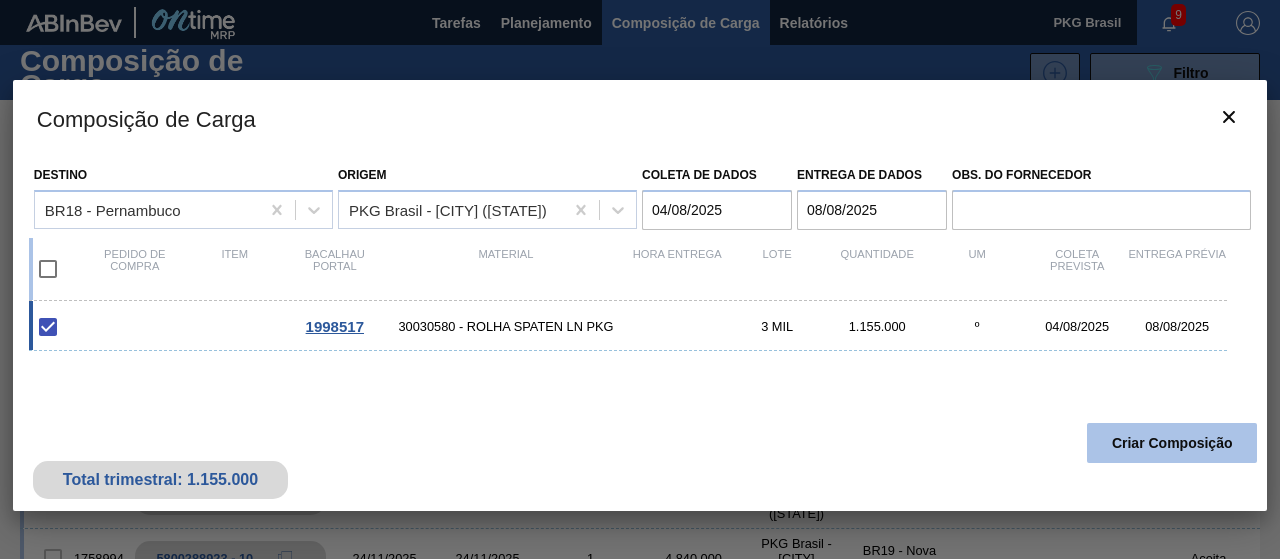 click on "Criar Composição" at bounding box center [1172, 443] 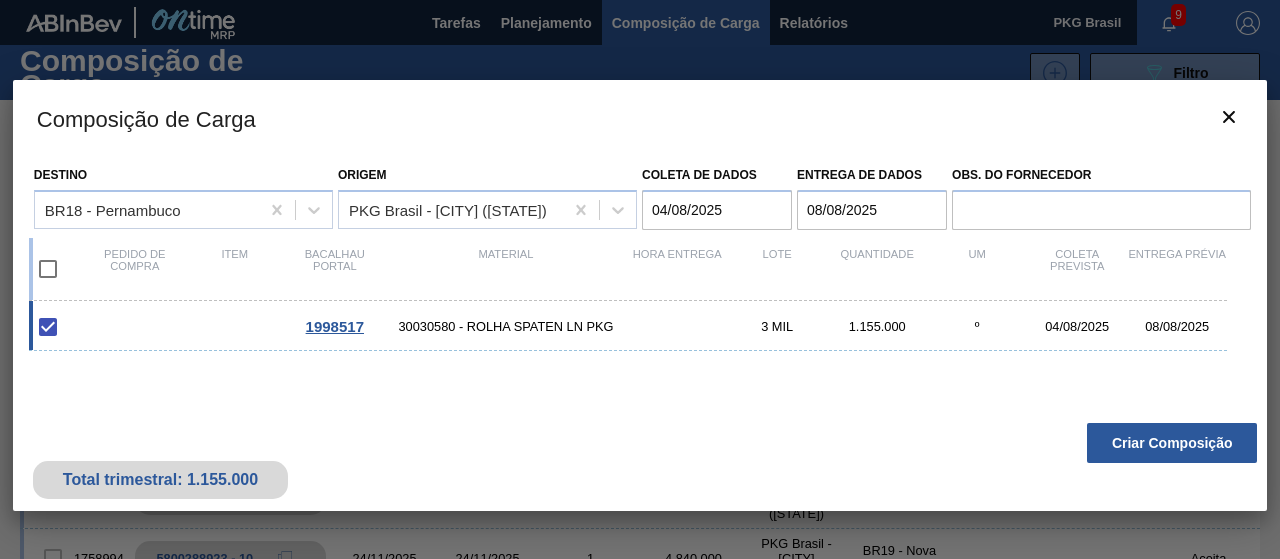 click at bounding box center (640, 279) 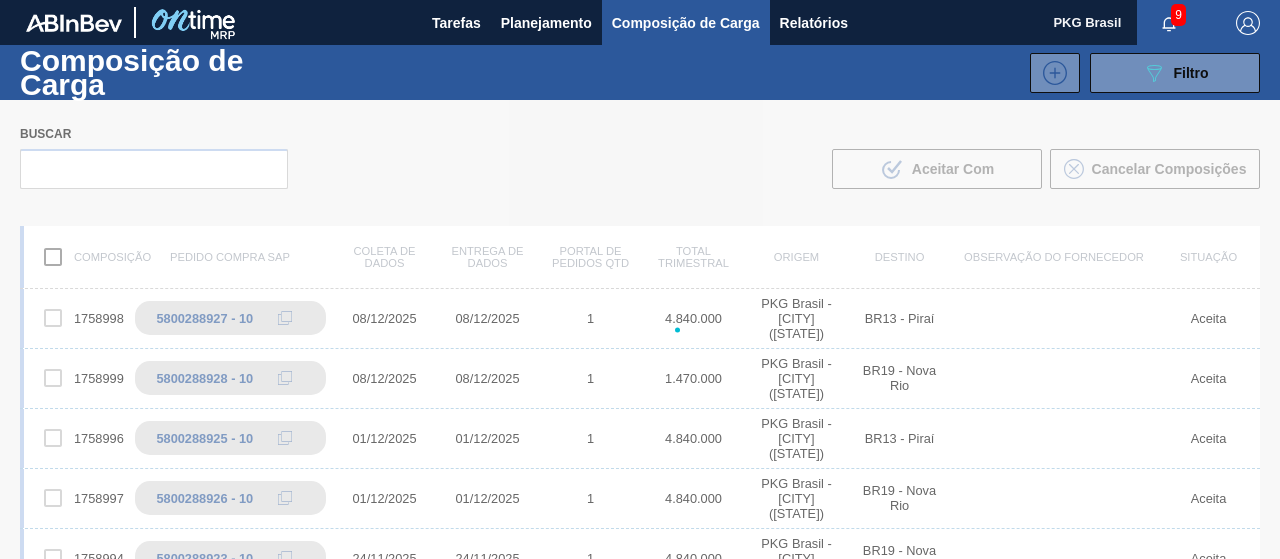click at bounding box center (640, 329) 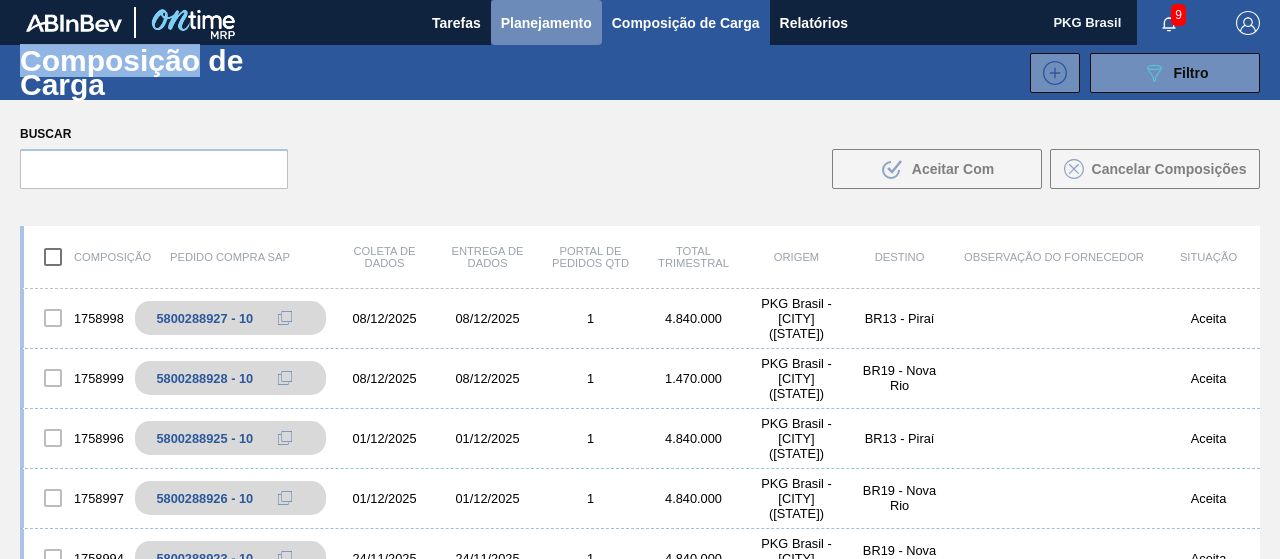 click on "Planejamento" at bounding box center [546, 23] 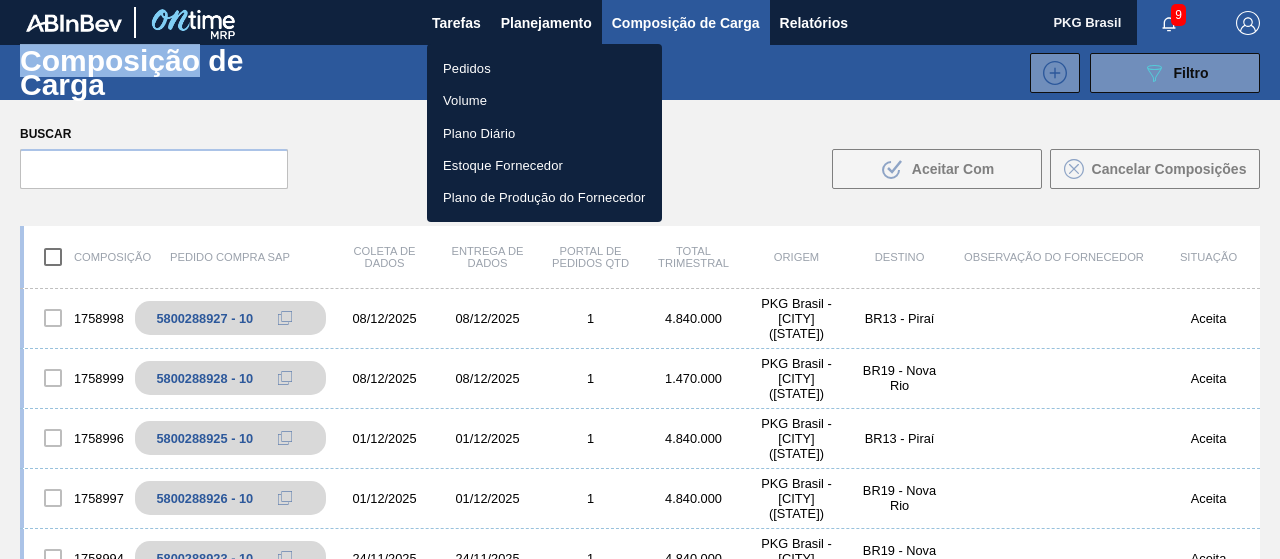 click on "Pedidos" at bounding box center (544, 68) 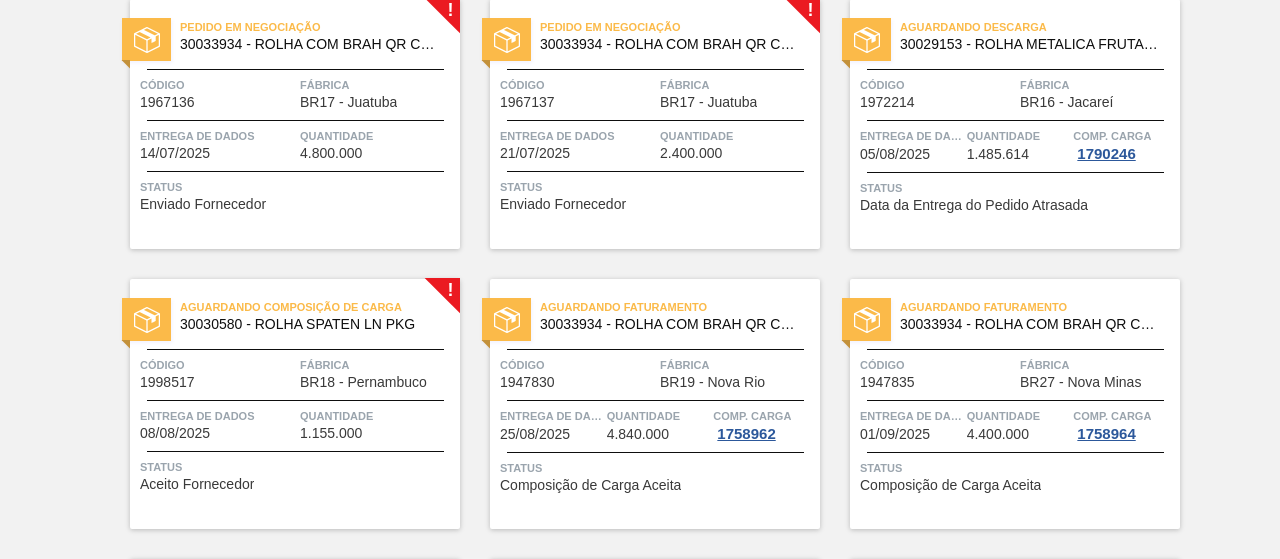 scroll, scrollTop: 745, scrollLeft: 0, axis: vertical 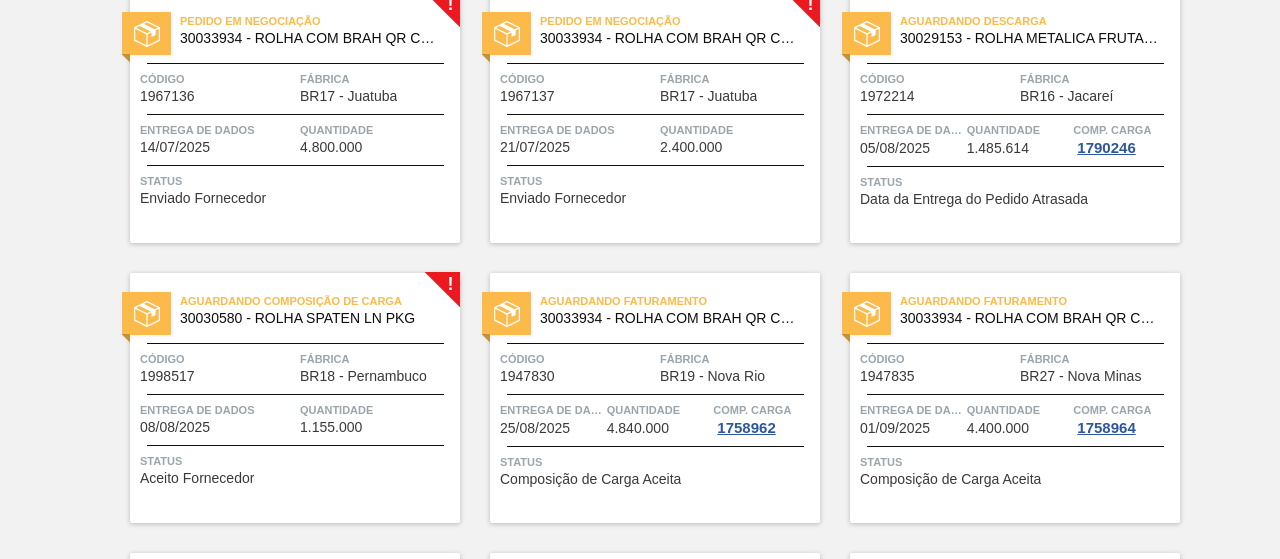 click on "Entrega de dados 08/08/2025" at bounding box center [217, 417] 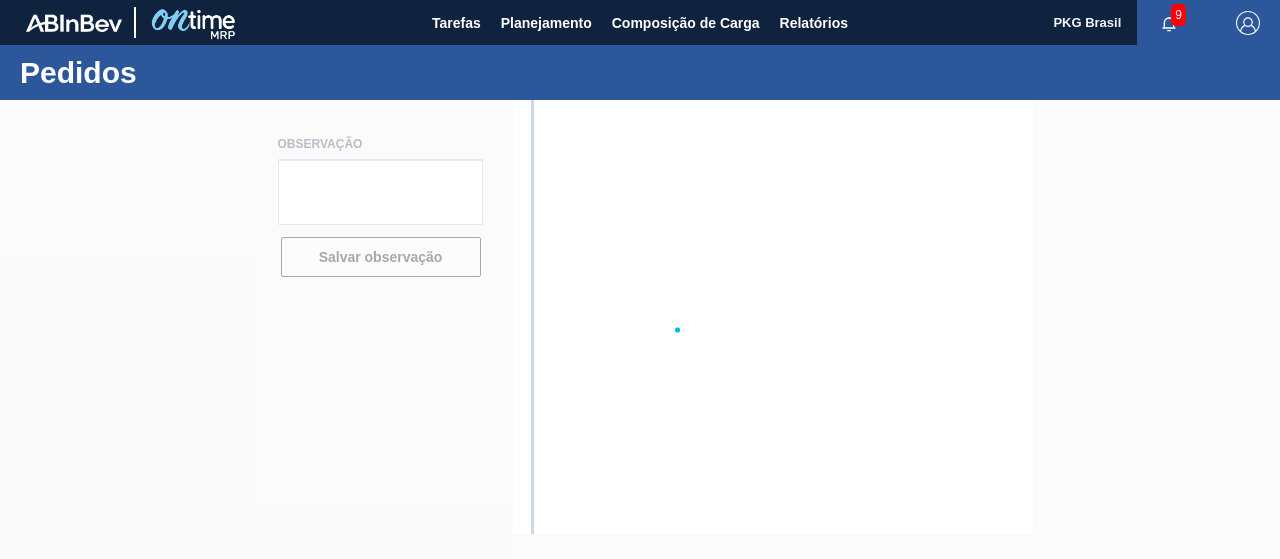 scroll, scrollTop: 0, scrollLeft: 0, axis: both 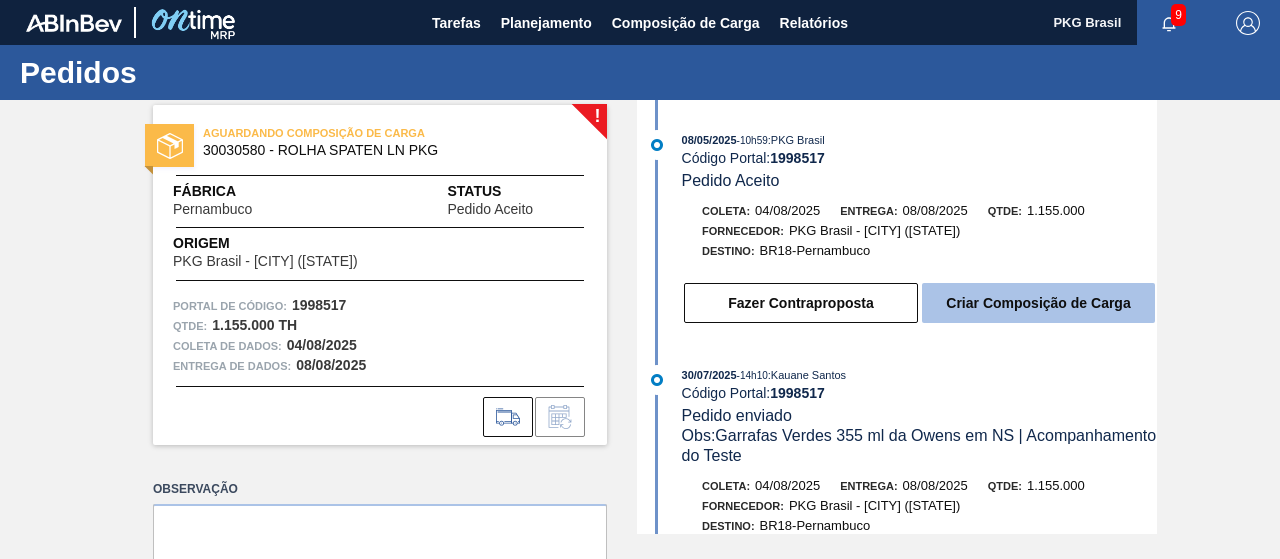 click on "Criar Composição de Carga" at bounding box center (1038, 303) 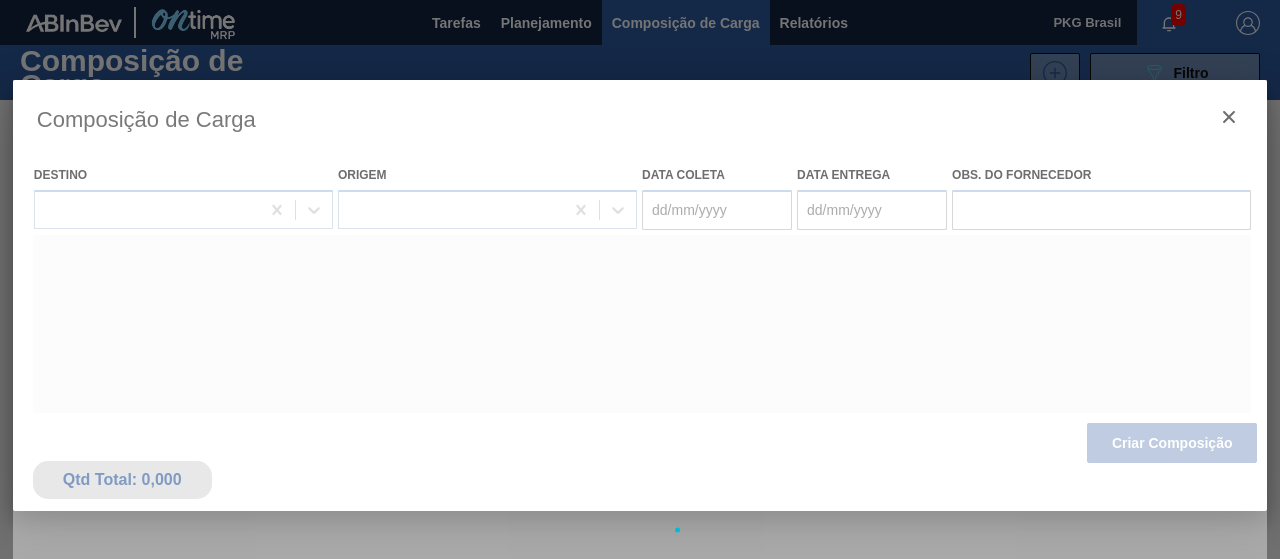 type on "04/08/2025" 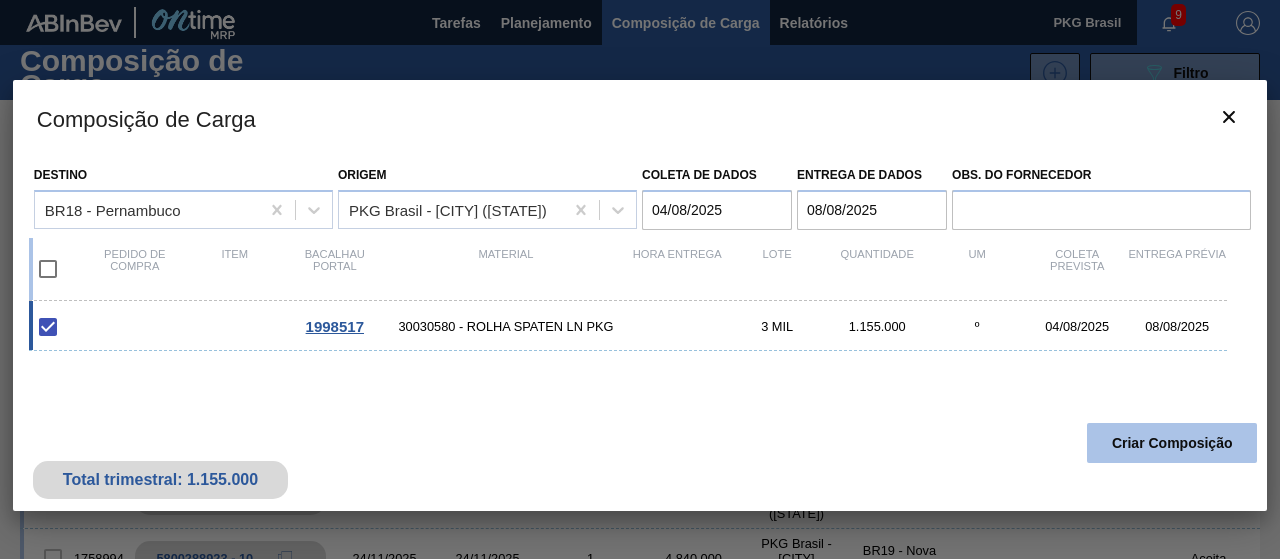 click on "Criar Composição" at bounding box center [1172, 443] 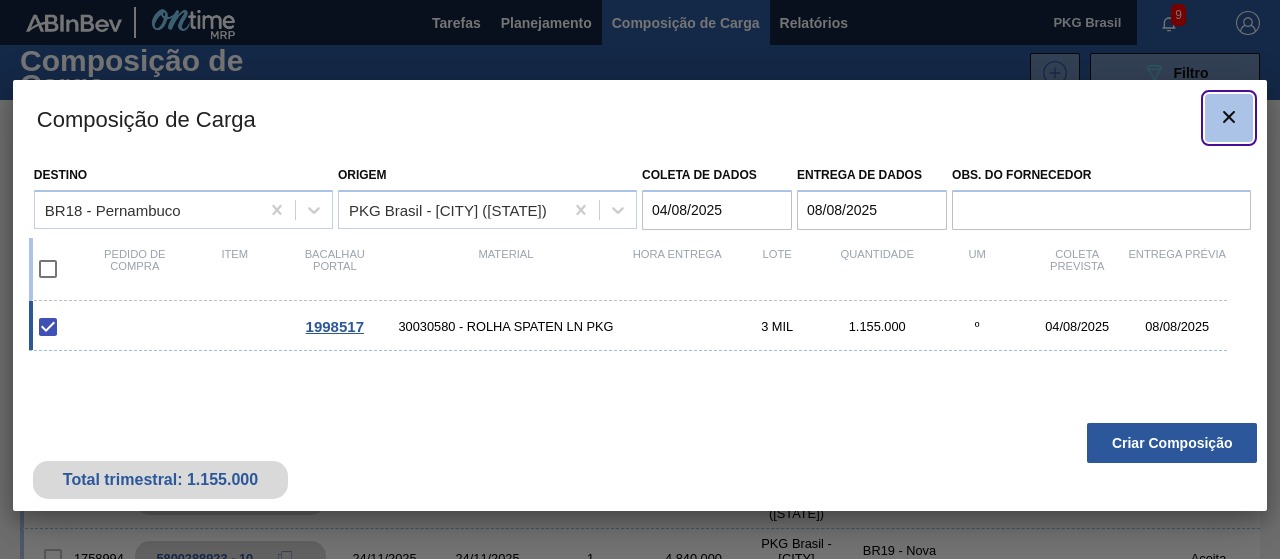 click at bounding box center [1229, 118] 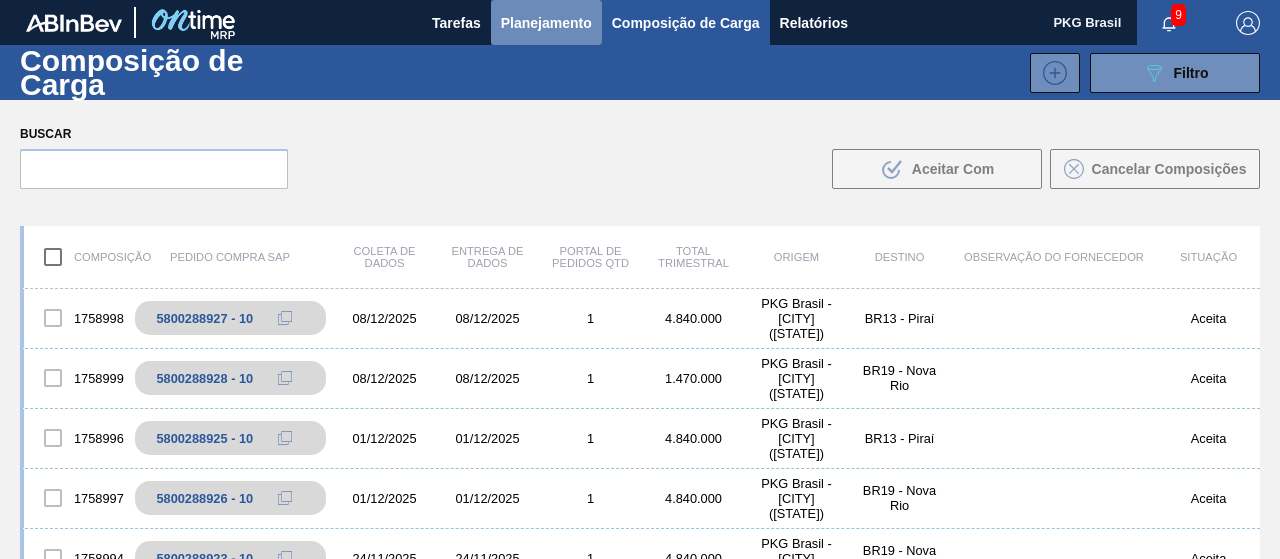 click on "Planejamento" at bounding box center (546, 23) 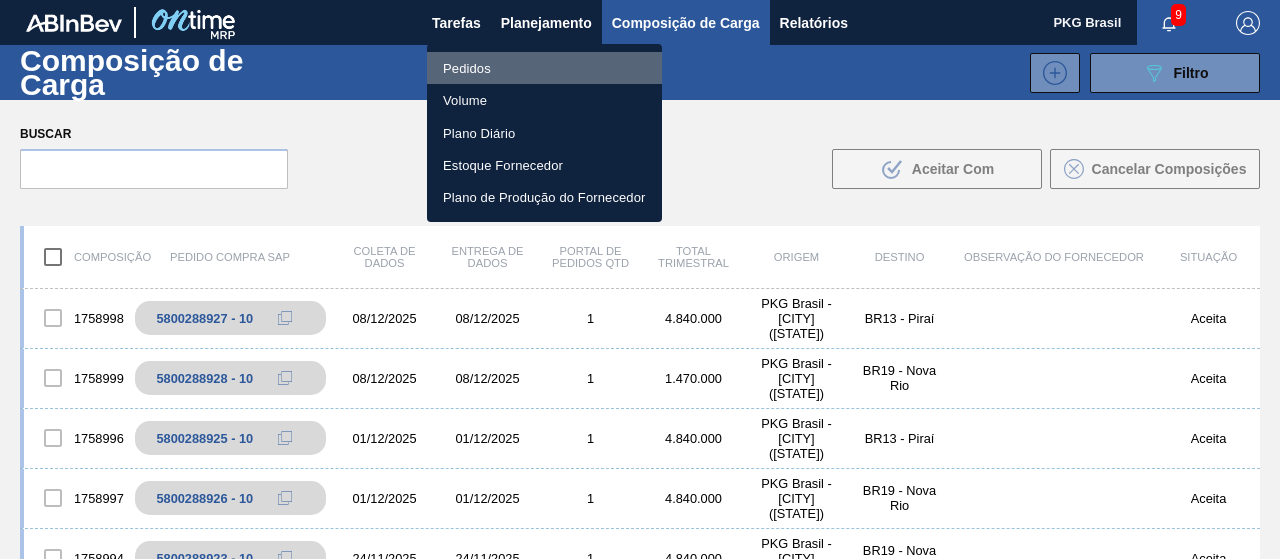 click on "Pedidos" at bounding box center [544, 68] 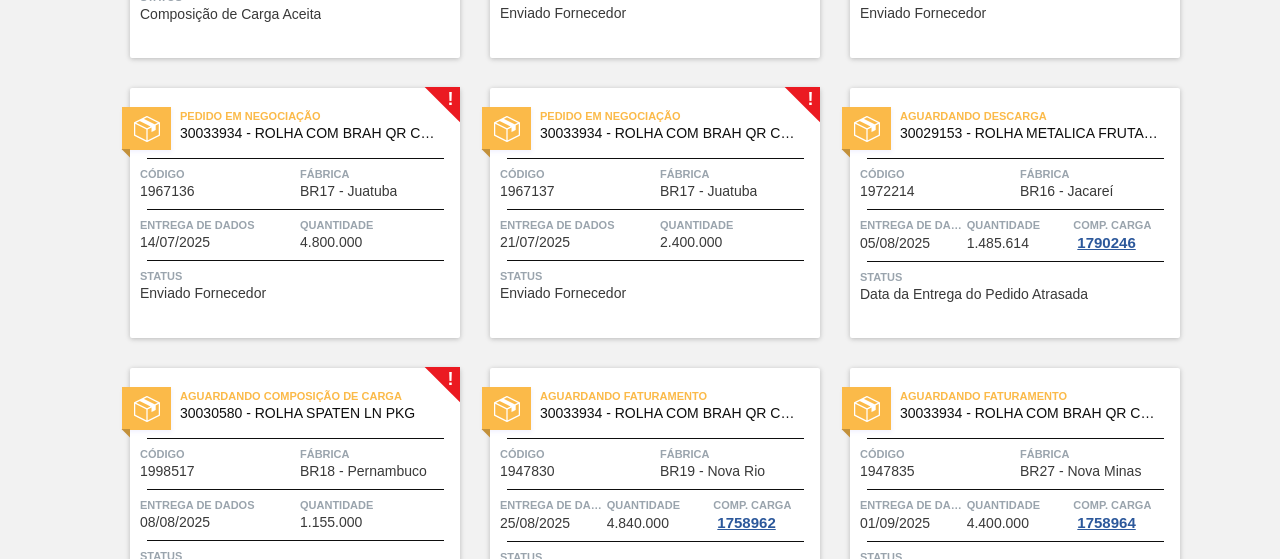 scroll, scrollTop: 840, scrollLeft: 0, axis: vertical 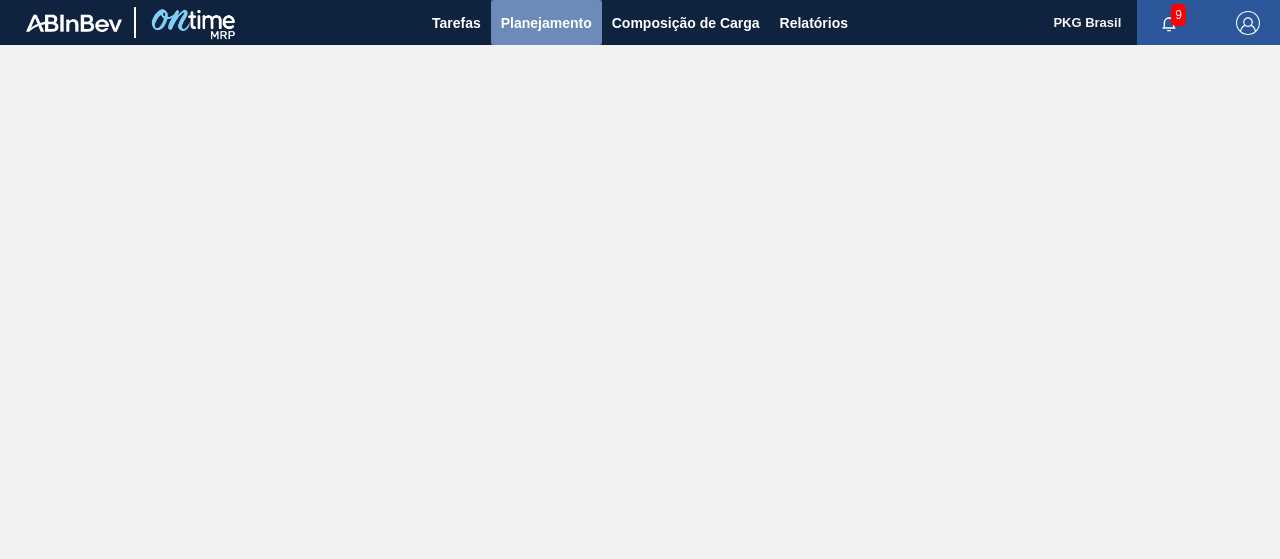 click on "Planejamento" at bounding box center [546, 22] 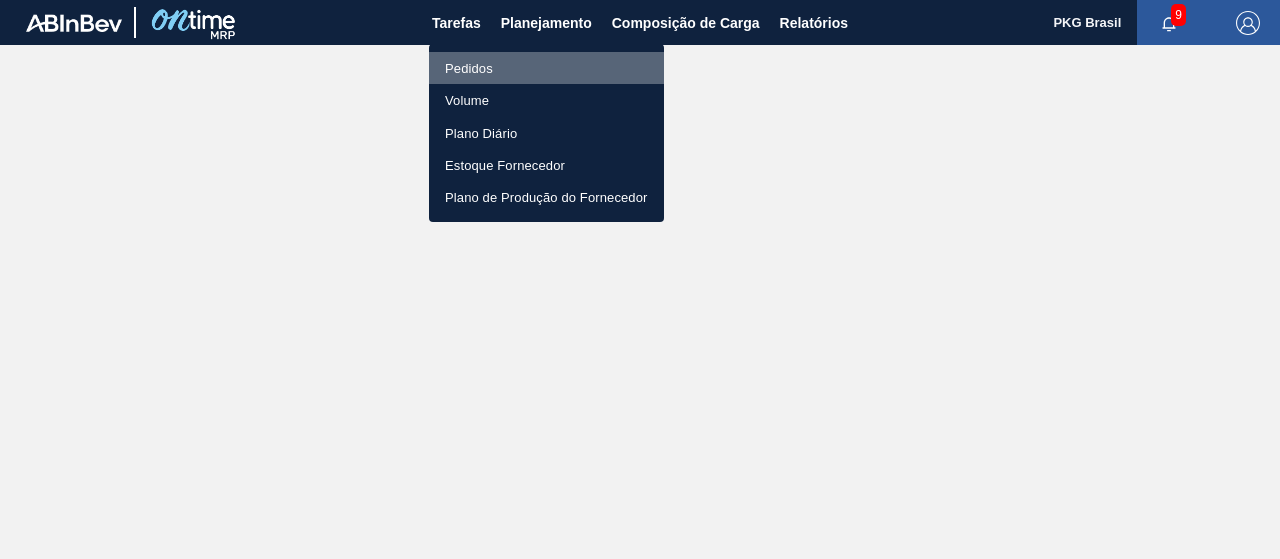 click on "Pedidos" at bounding box center (546, 68) 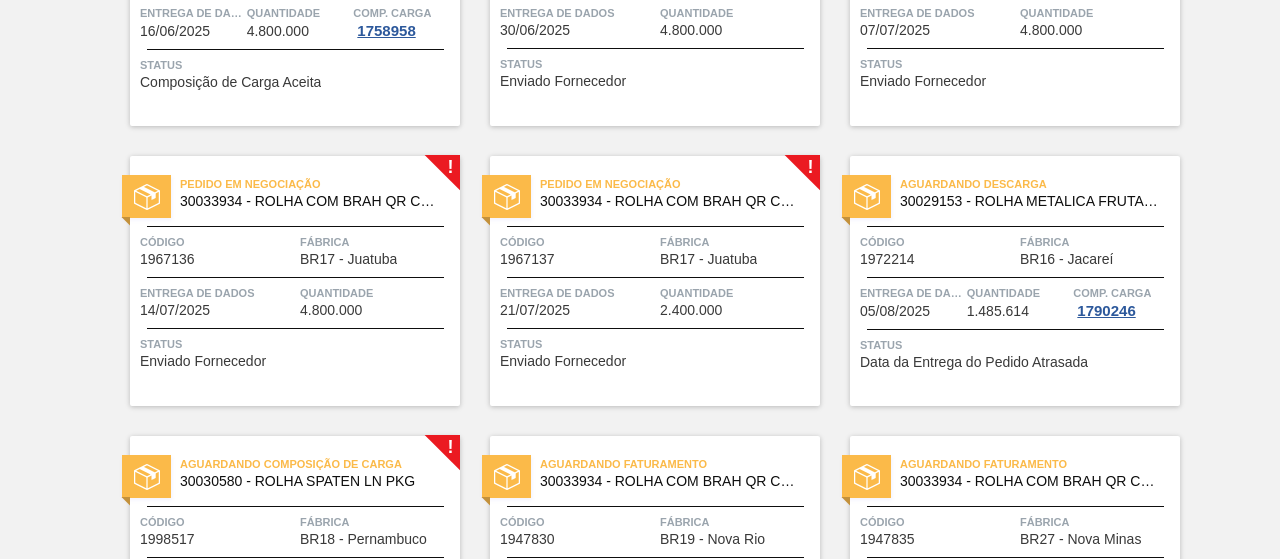 scroll, scrollTop: 605, scrollLeft: 0, axis: vertical 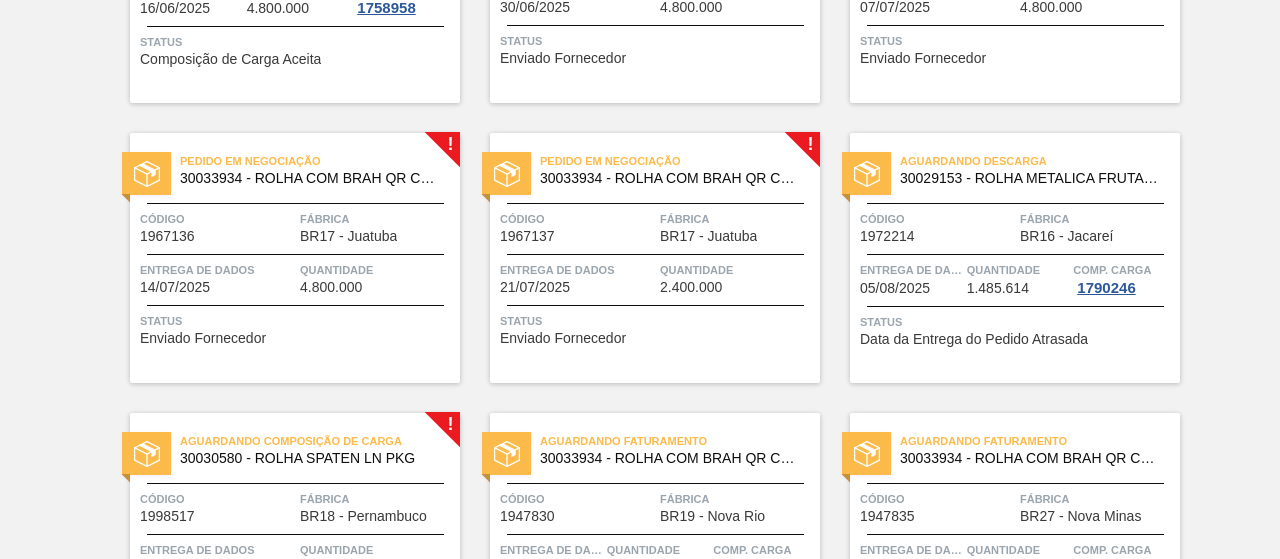 click on "Fábrica" at bounding box center (377, 499) 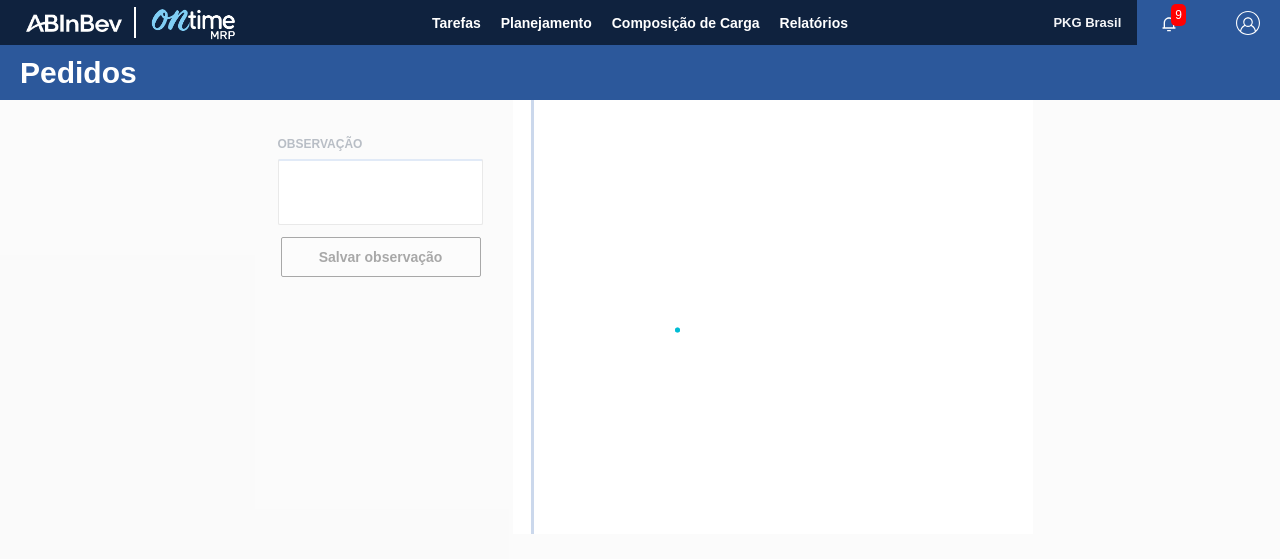 scroll, scrollTop: 0, scrollLeft: 0, axis: both 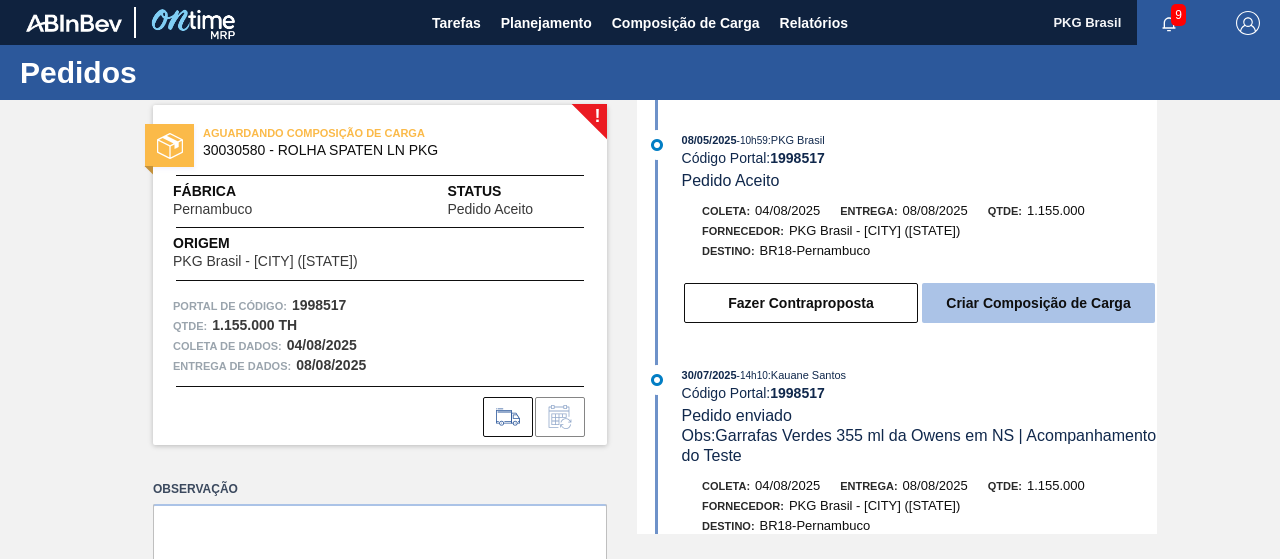 click on "Criar Composição de Carga" at bounding box center (1038, 303) 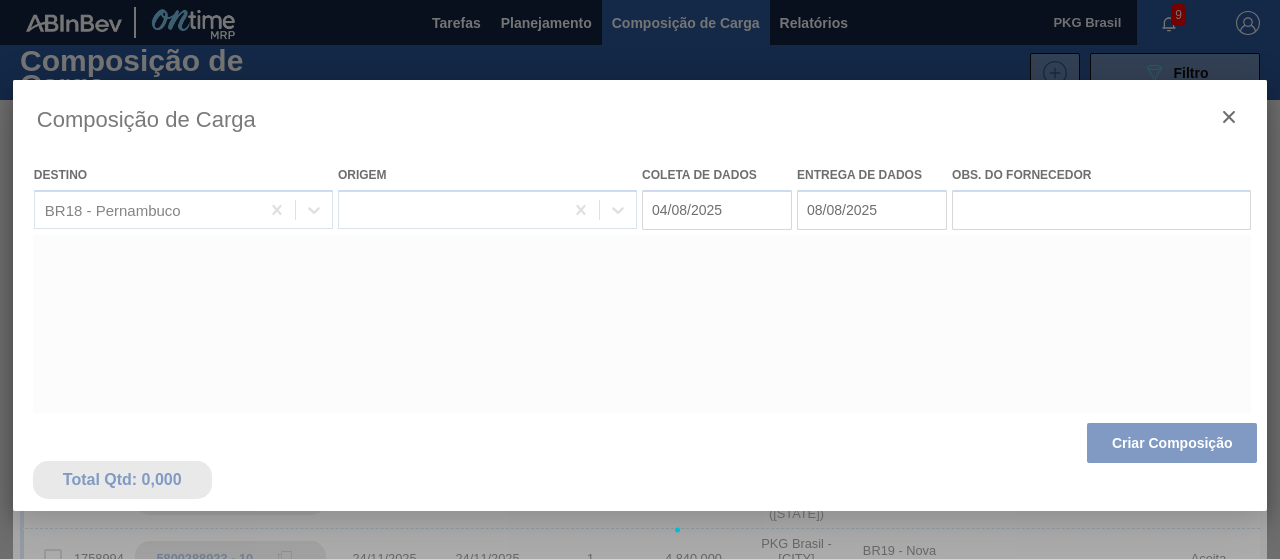 type on "04/08/2025" 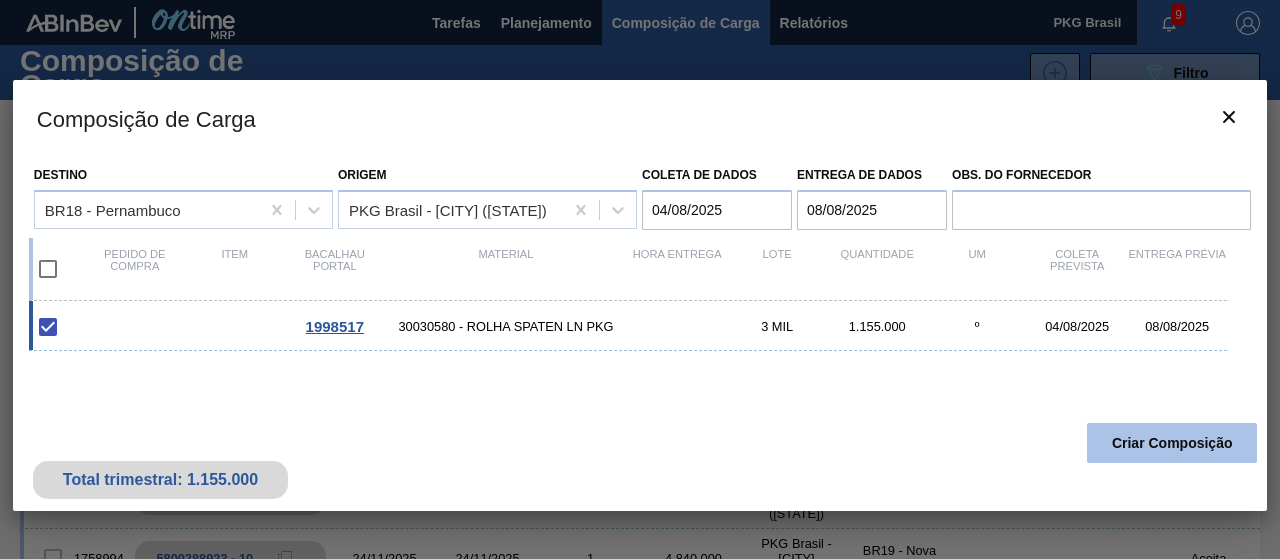 click on "Criar Composição" at bounding box center [1172, 443] 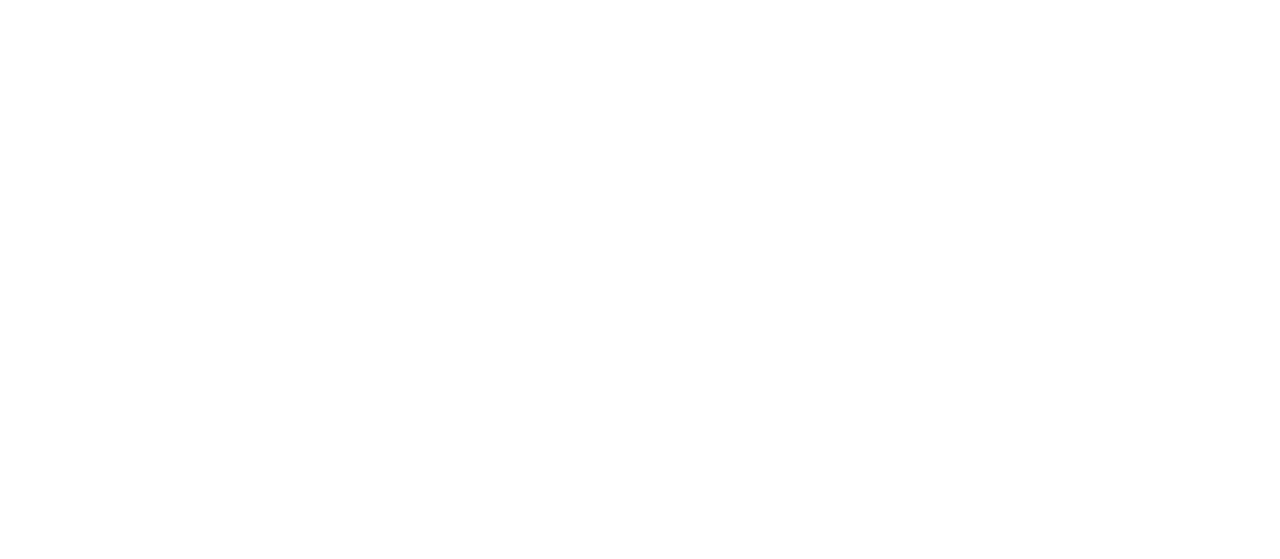 scroll, scrollTop: 0, scrollLeft: 0, axis: both 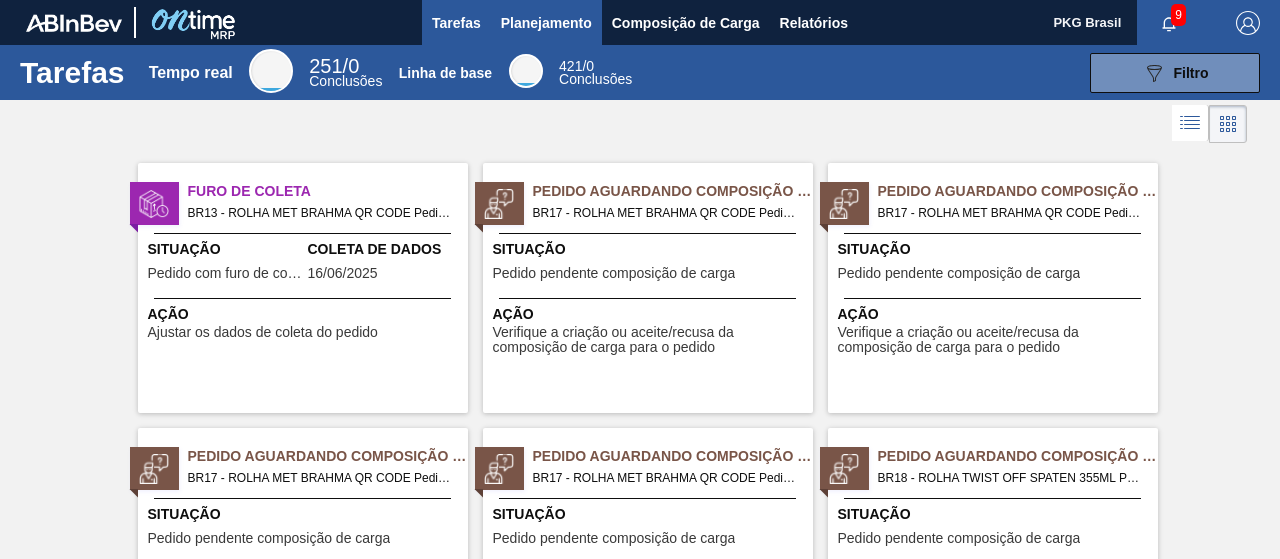 click on "Planejamento" at bounding box center (546, 23) 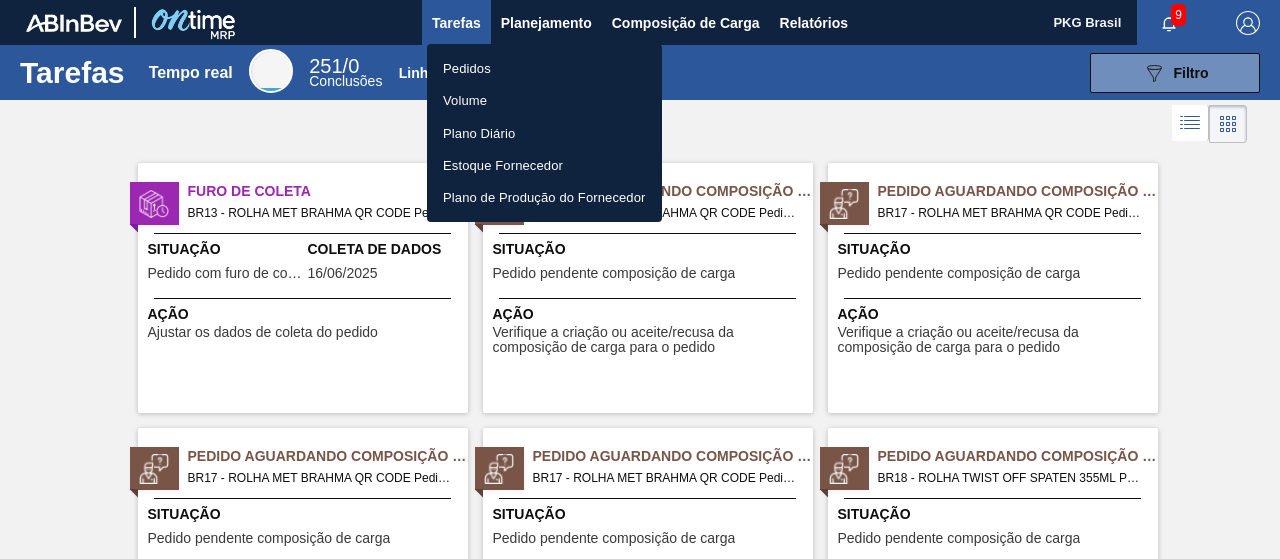 click on "Pedidos" at bounding box center (544, 68) 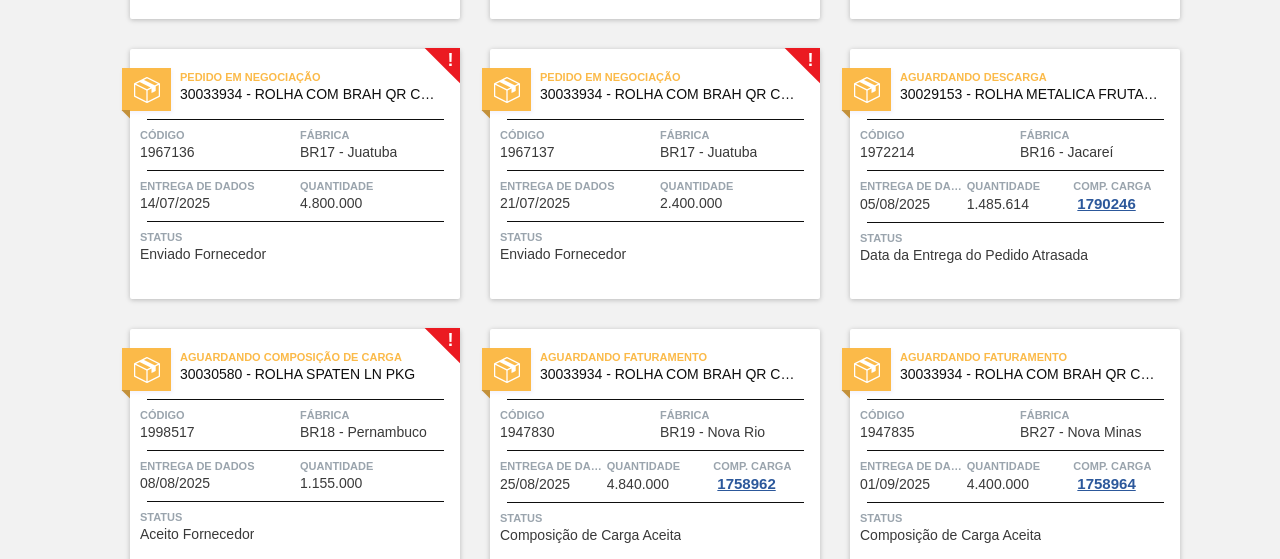 scroll, scrollTop: 734, scrollLeft: 0, axis: vertical 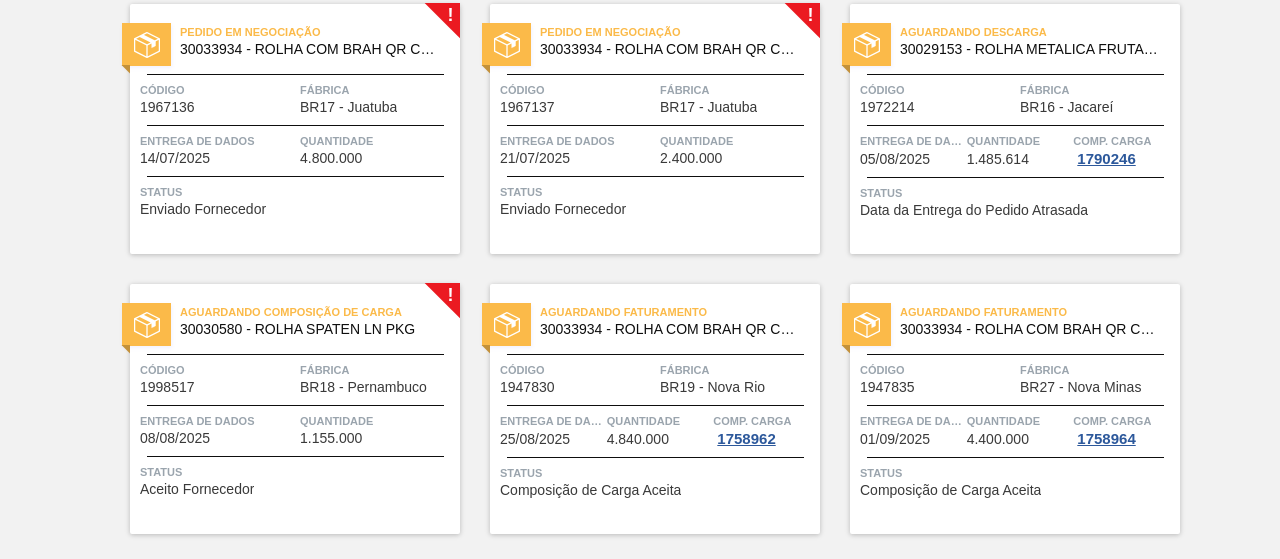 click on "BR18 - Pernambuco" at bounding box center (363, 387) 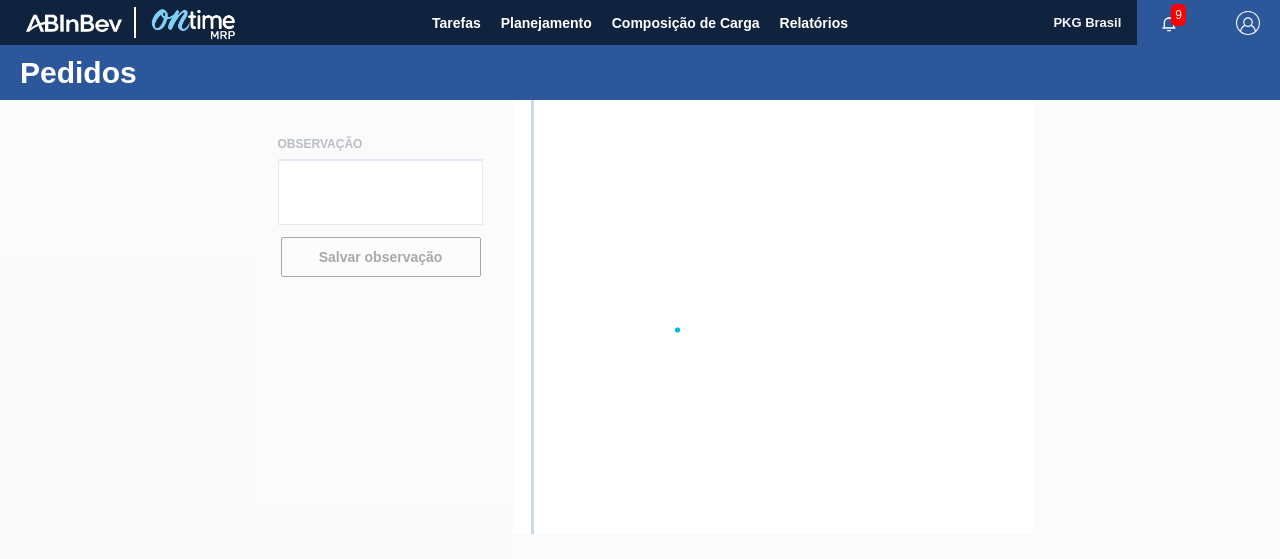 scroll, scrollTop: 0, scrollLeft: 0, axis: both 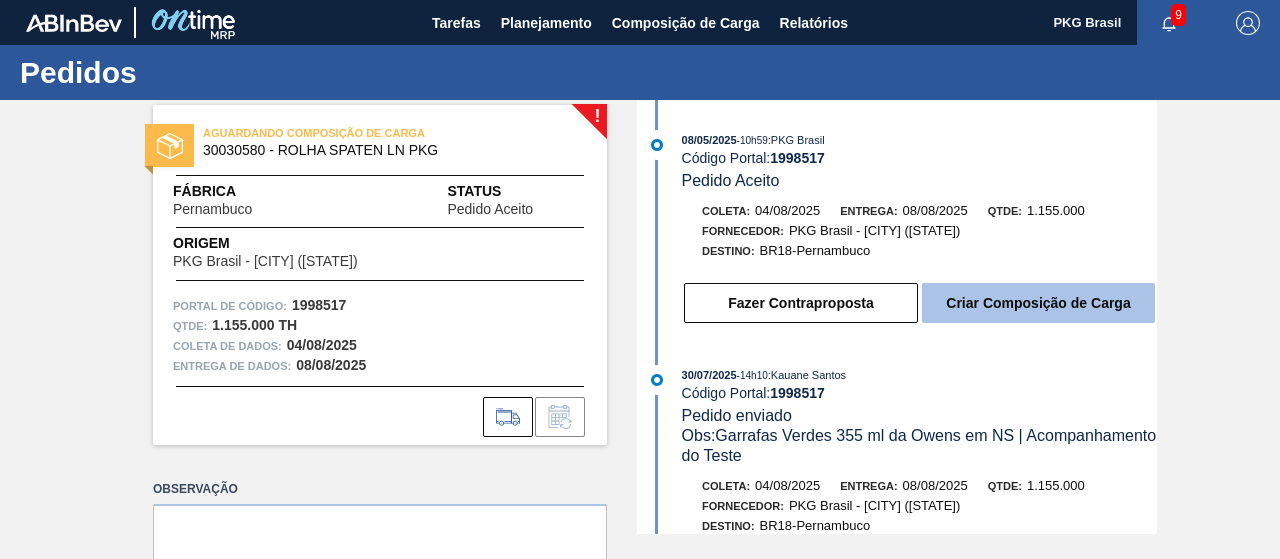 click on "Criar Composição de Carga" at bounding box center [1038, 303] 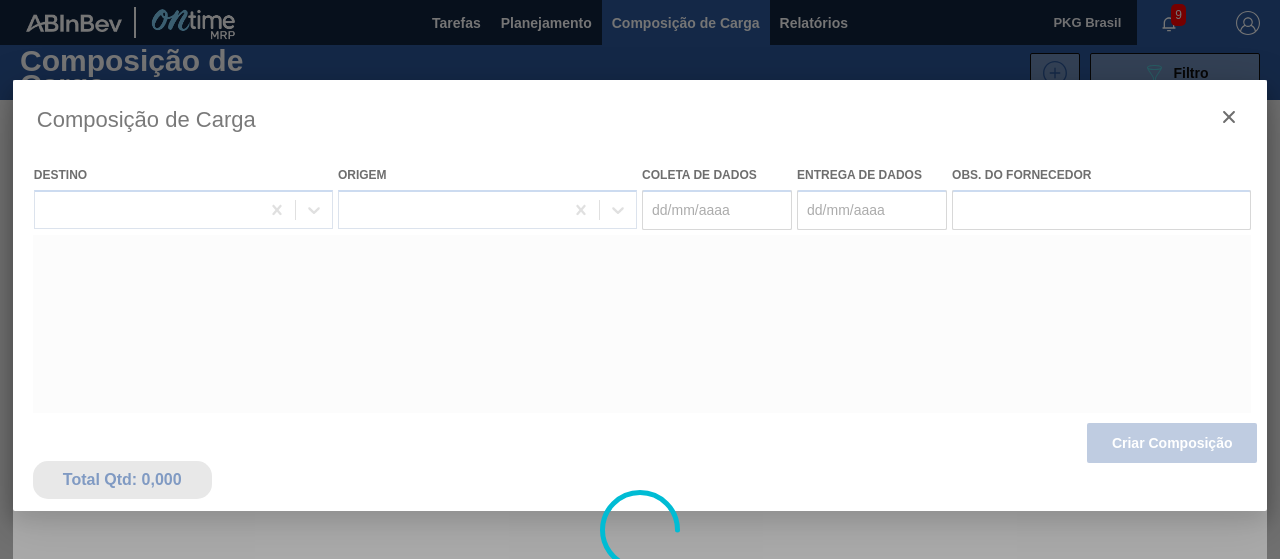type on "04/08/2025" 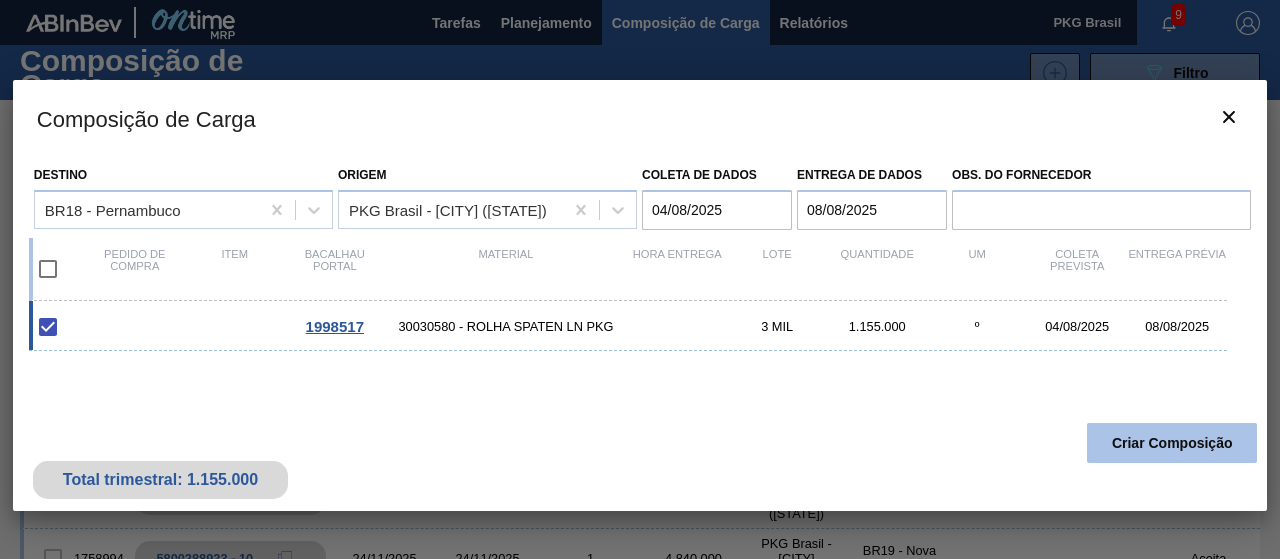 click on "Criar Composição" at bounding box center [1172, 443] 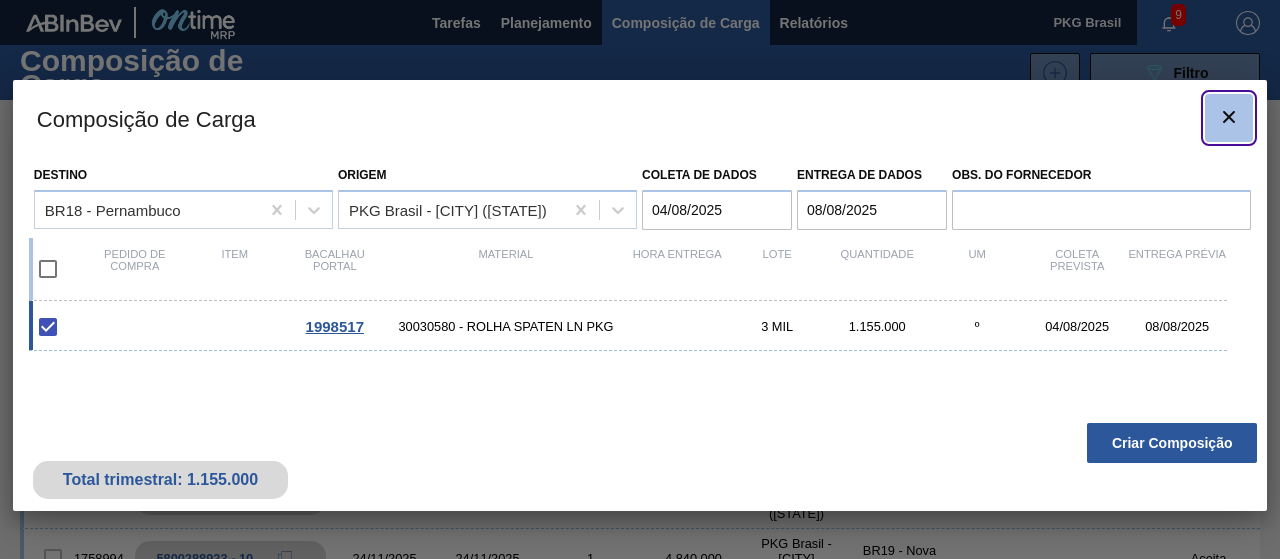 click 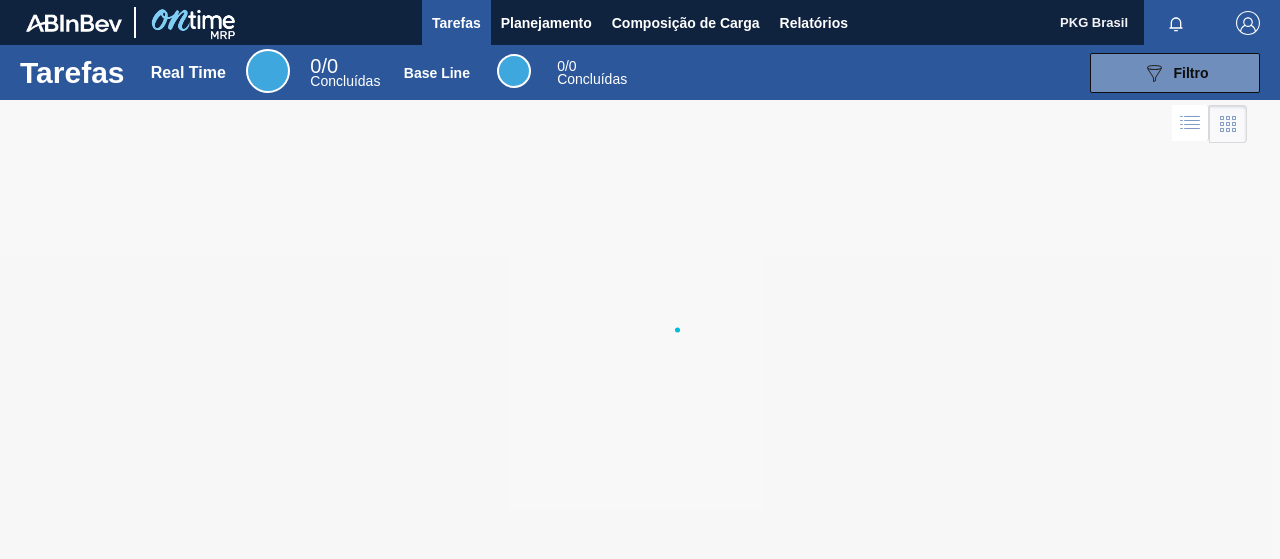 scroll, scrollTop: 0, scrollLeft: 0, axis: both 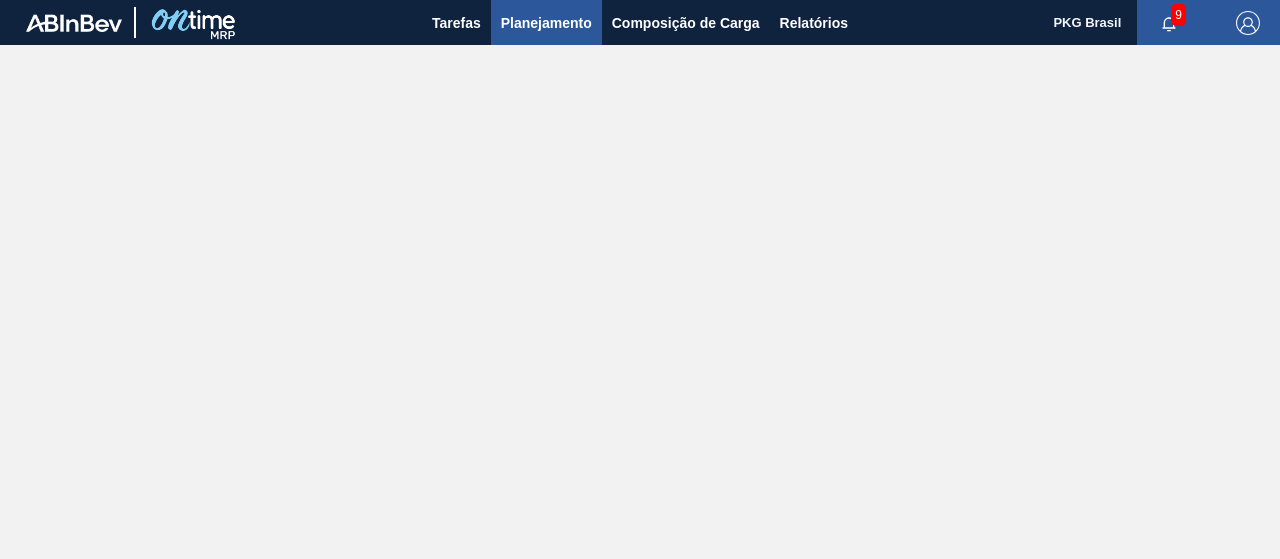 click on "Planejamento" at bounding box center [546, 23] 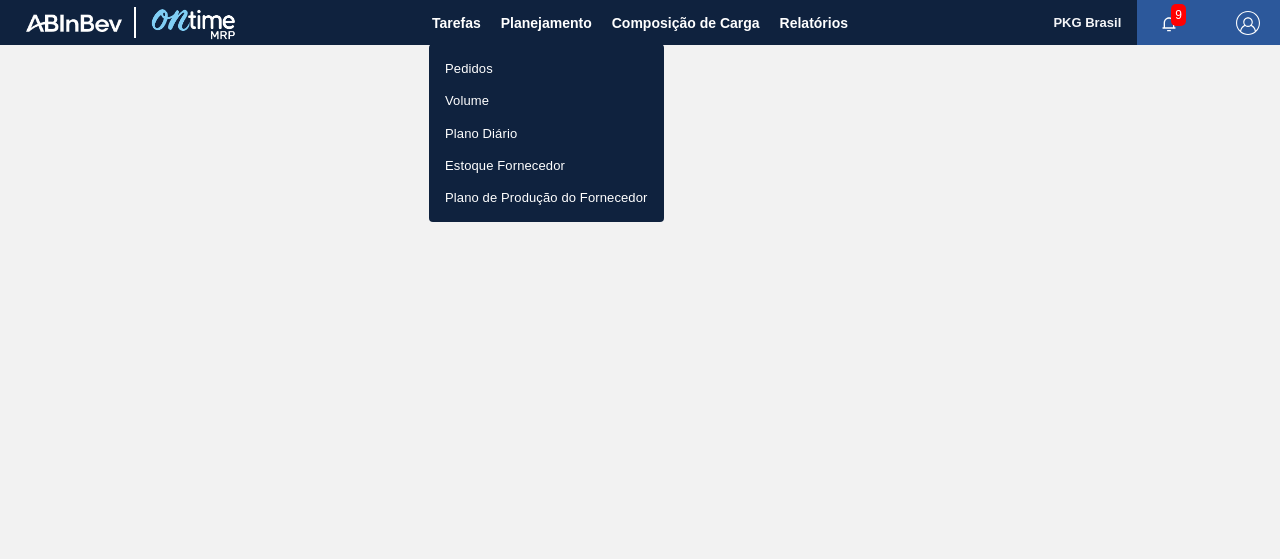 click on "Pedidos" at bounding box center (469, 68) 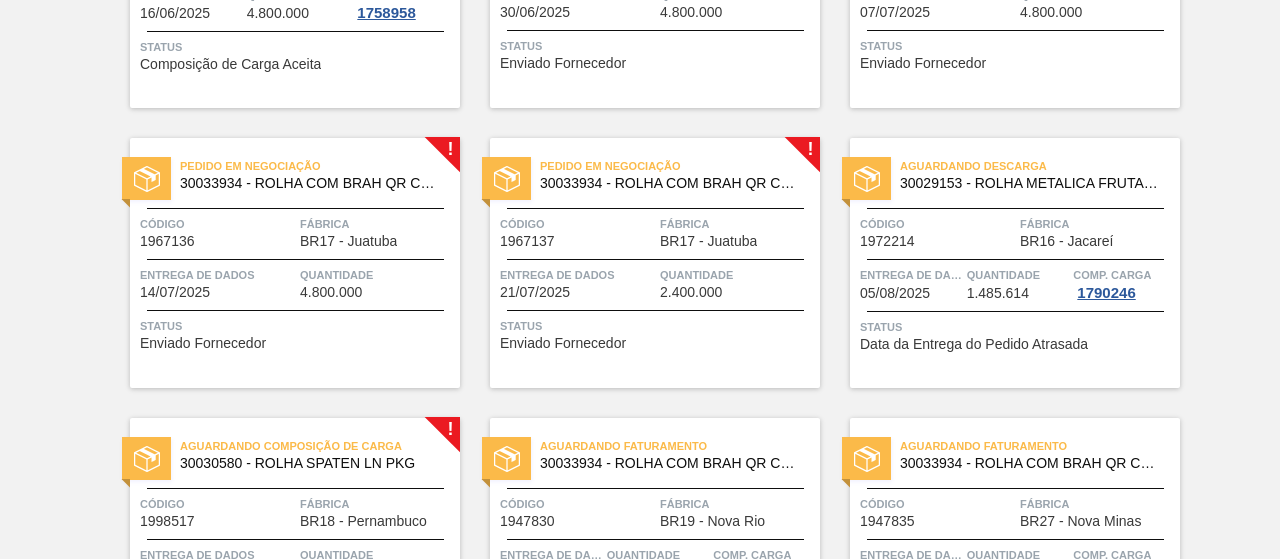 scroll, scrollTop: 900, scrollLeft: 0, axis: vertical 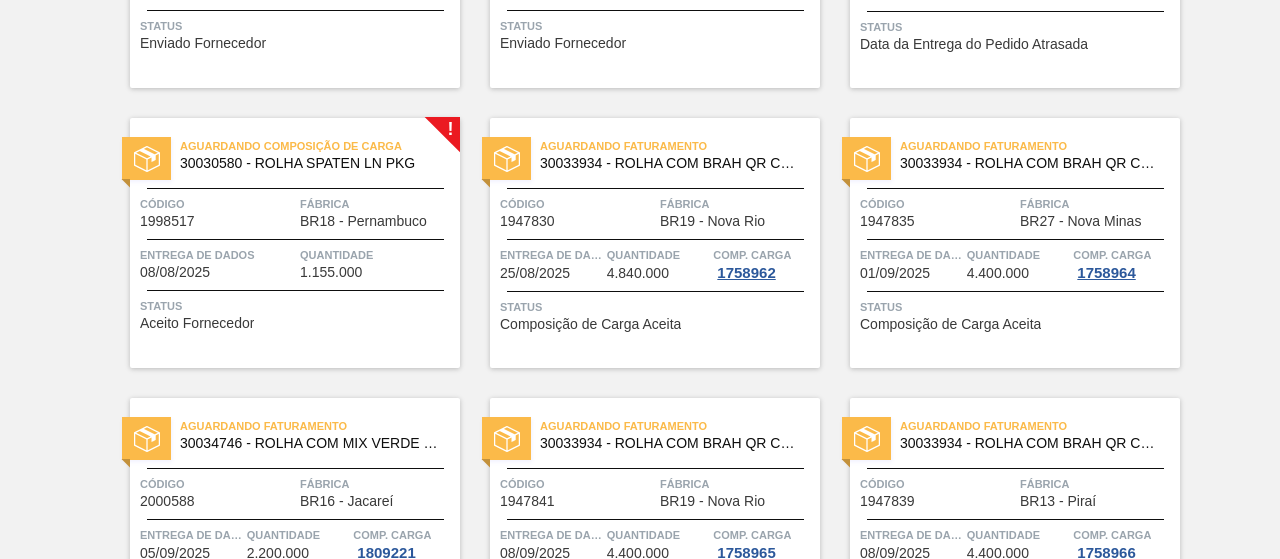 click on "1.155.000" at bounding box center [331, 272] 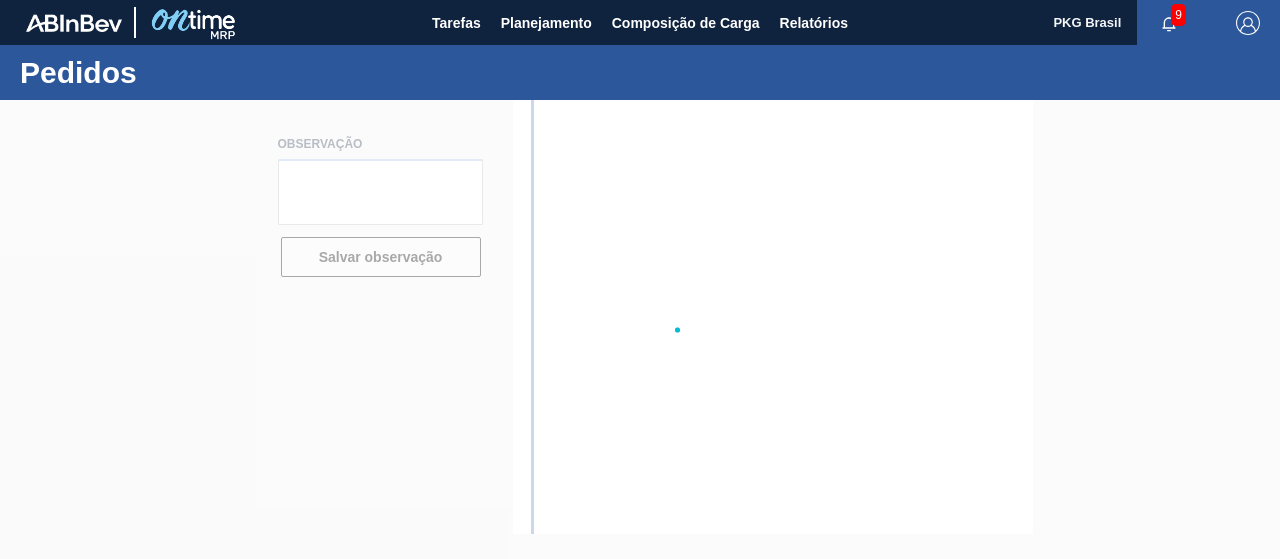scroll, scrollTop: 0, scrollLeft: 0, axis: both 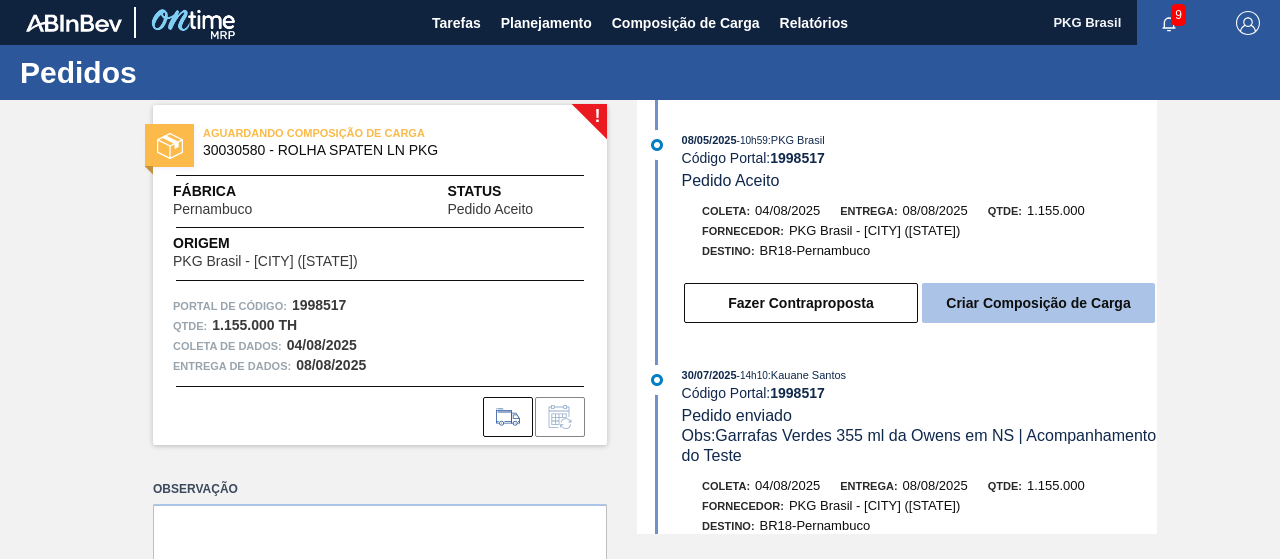 click on "Criar Composição de Carga" at bounding box center [1038, 303] 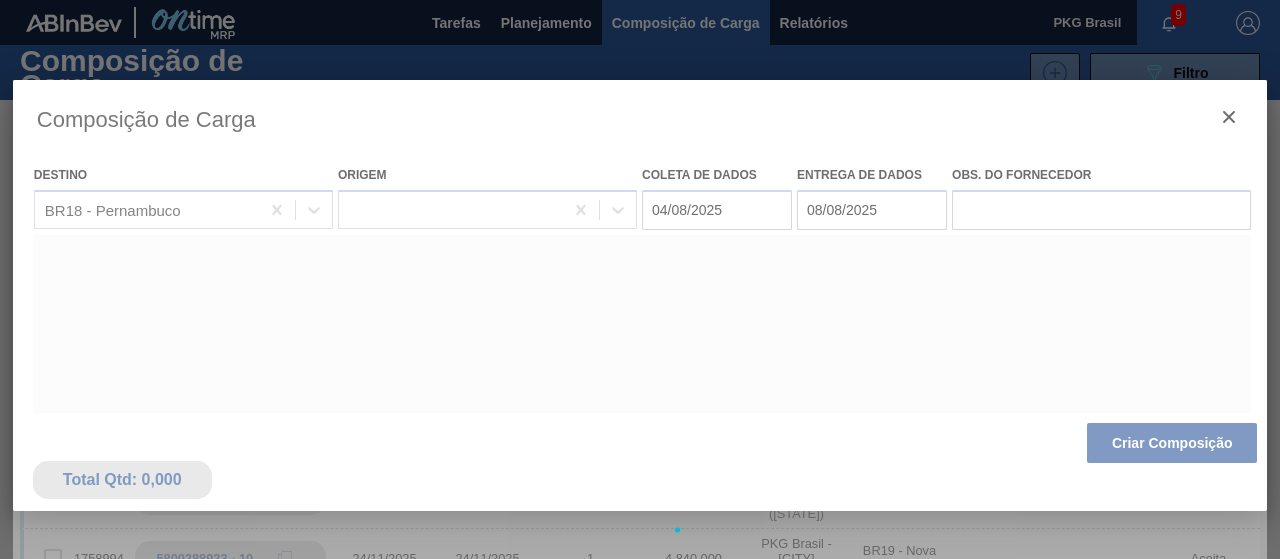 type on "04/08/2025" 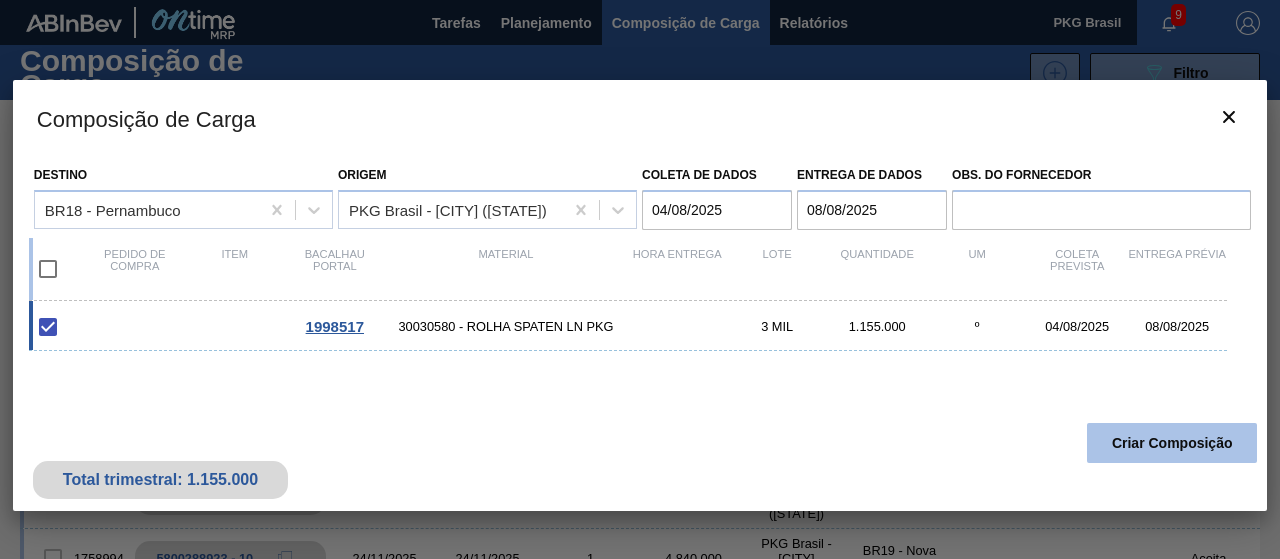 click on "Criar Composição" at bounding box center (1172, 443) 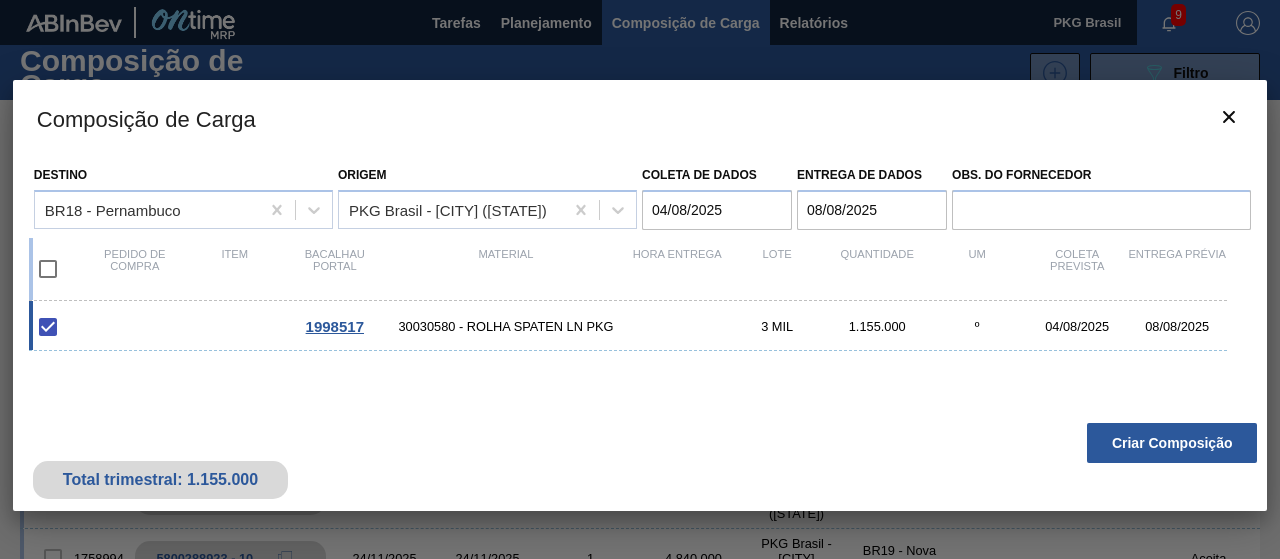 click on "Total trimestral: 1.155.000 Criar Composição" at bounding box center (640, 462) 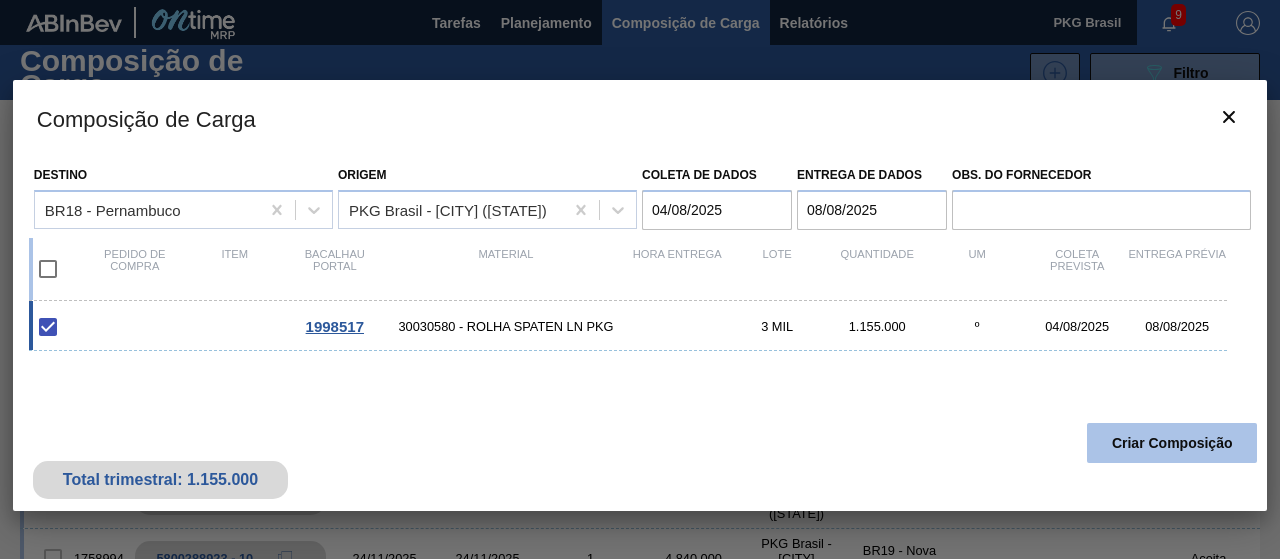click on "Criar Composição" at bounding box center [1172, 443] 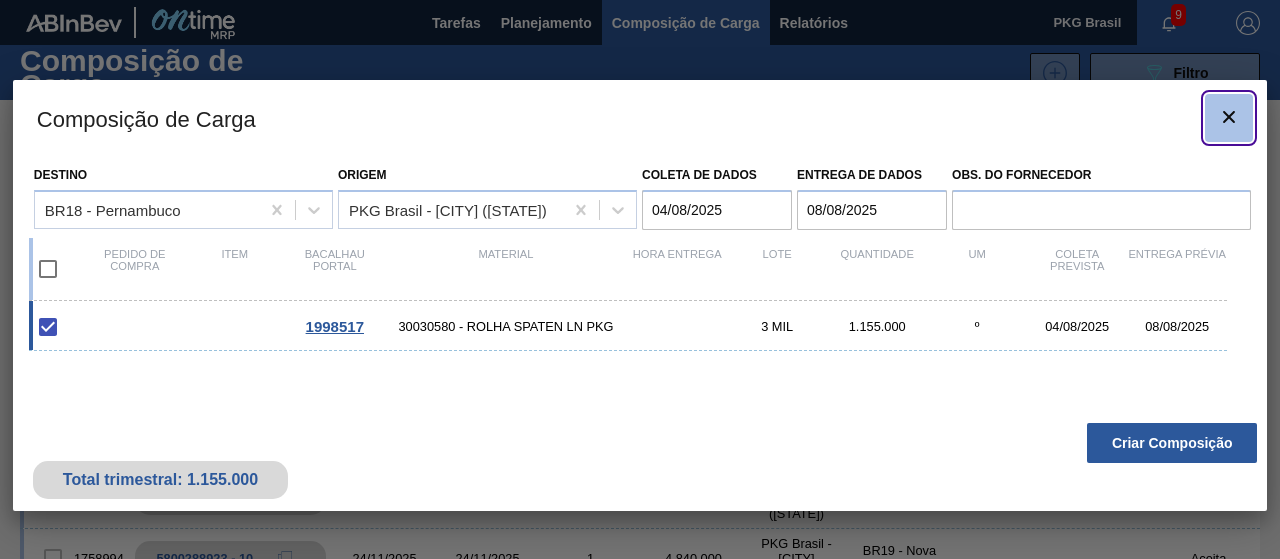 click 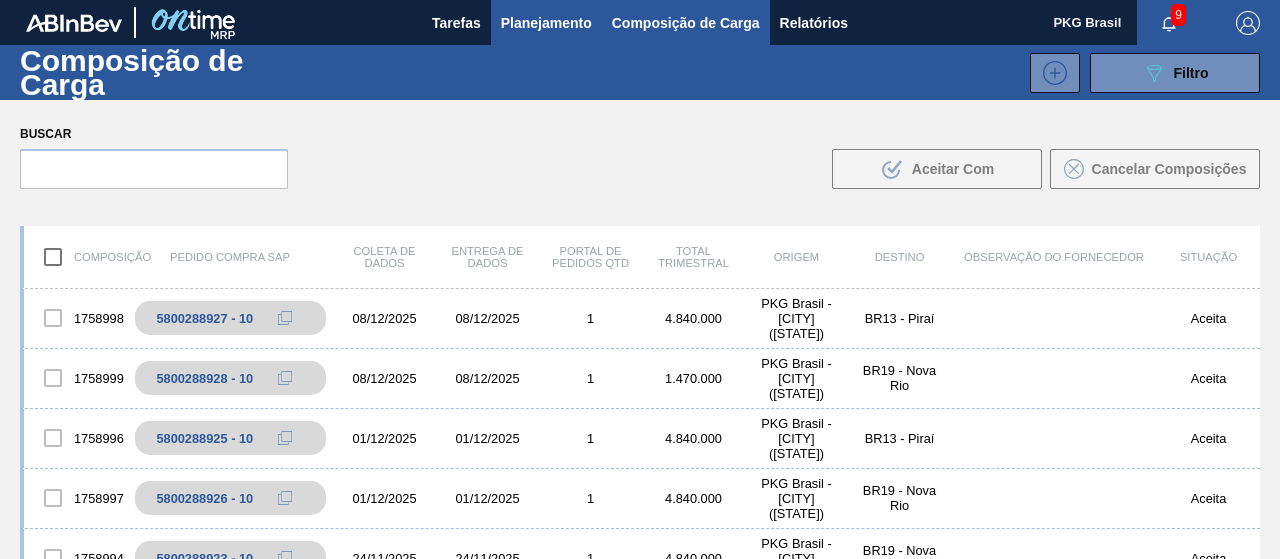 click on "Planejamento" at bounding box center (546, 23) 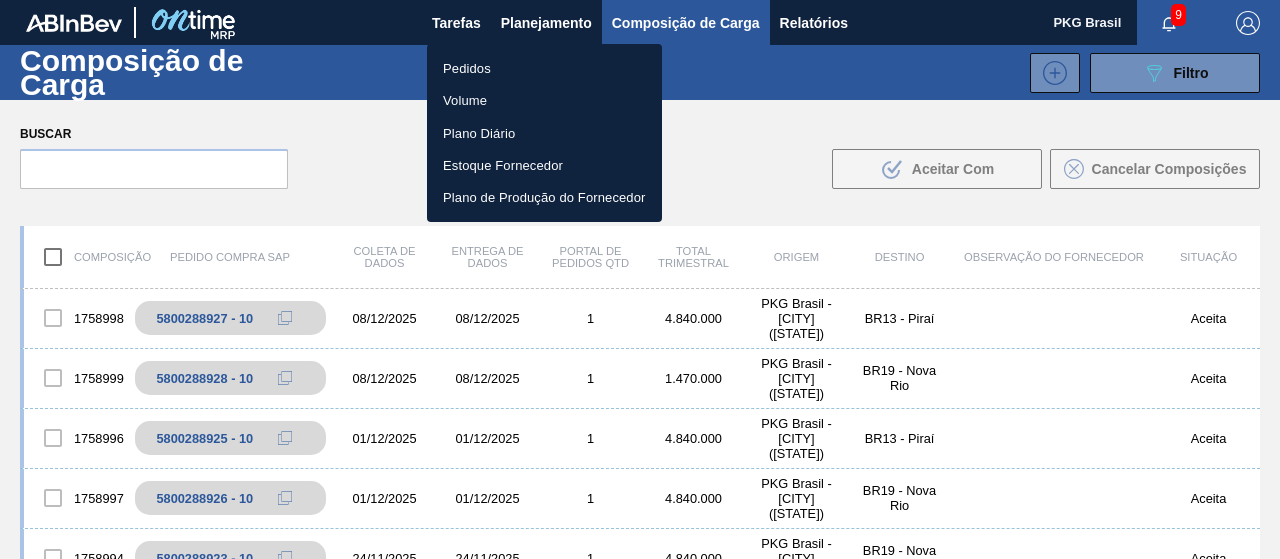 click on "Pedidos" at bounding box center (544, 68) 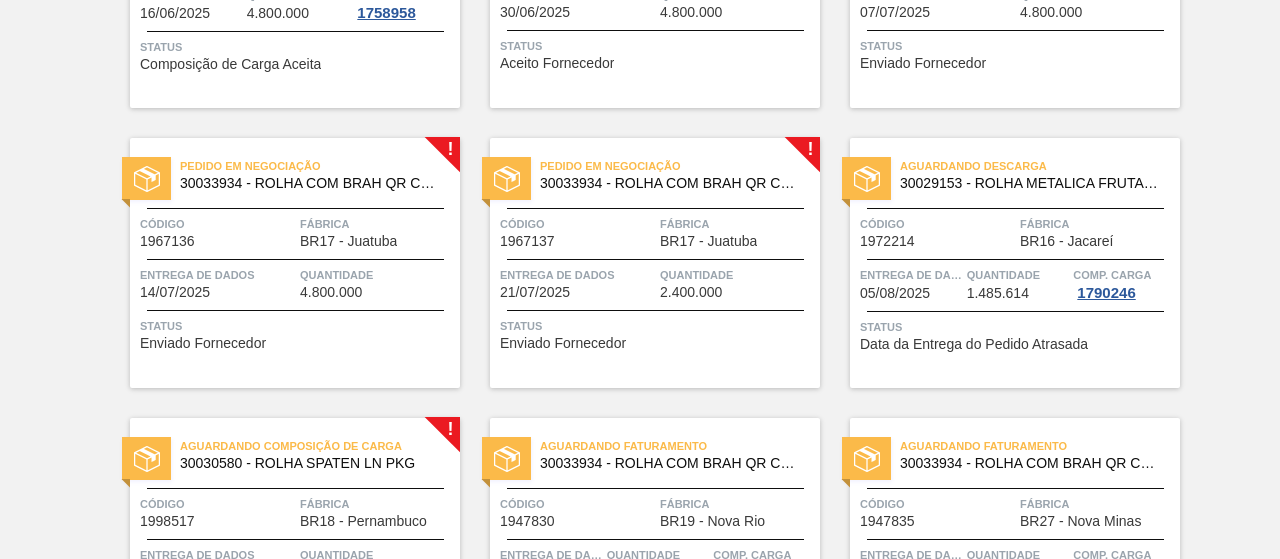 scroll, scrollTop: 800, scrollLeft: 0, axis: vertical 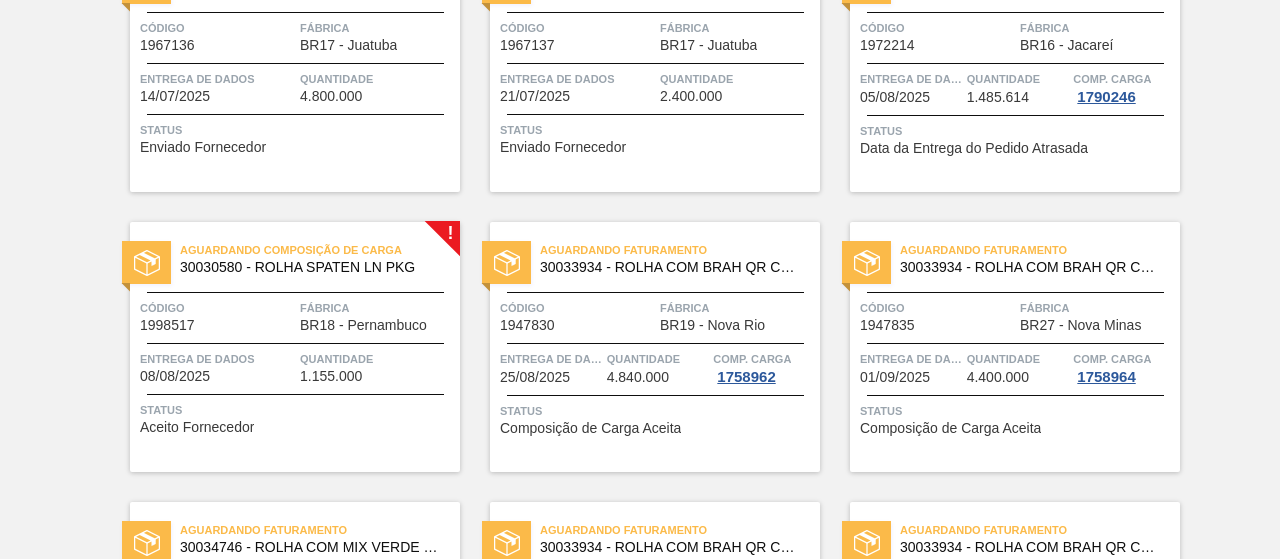 click on "Código" at bounding box center [217, 308] 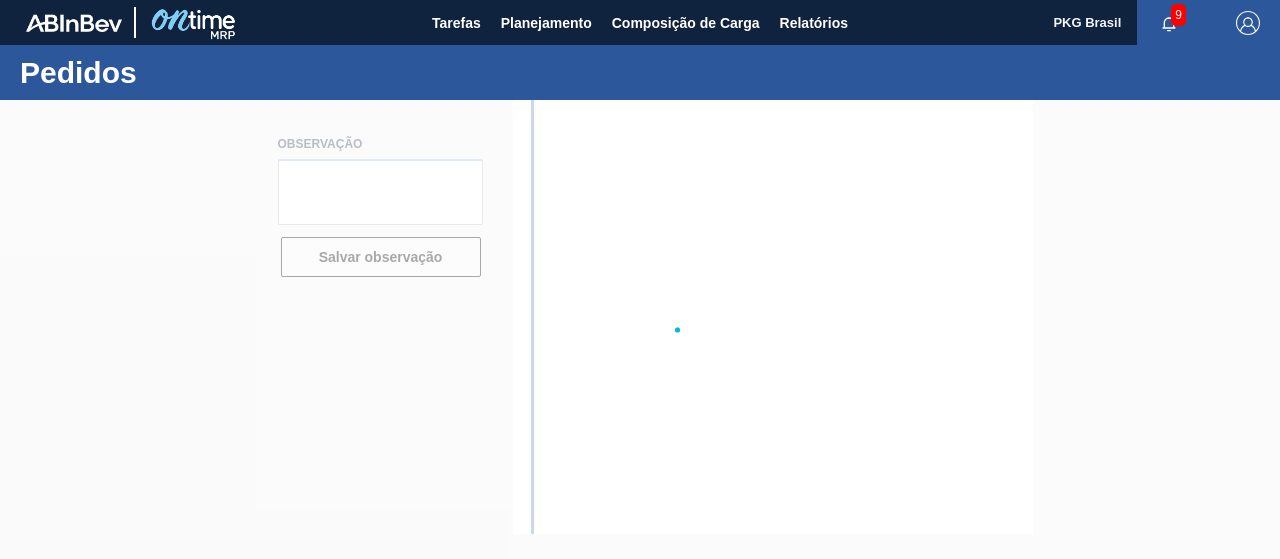 scroll, scrollTop: 0, scrollLeft: 0, axis: both 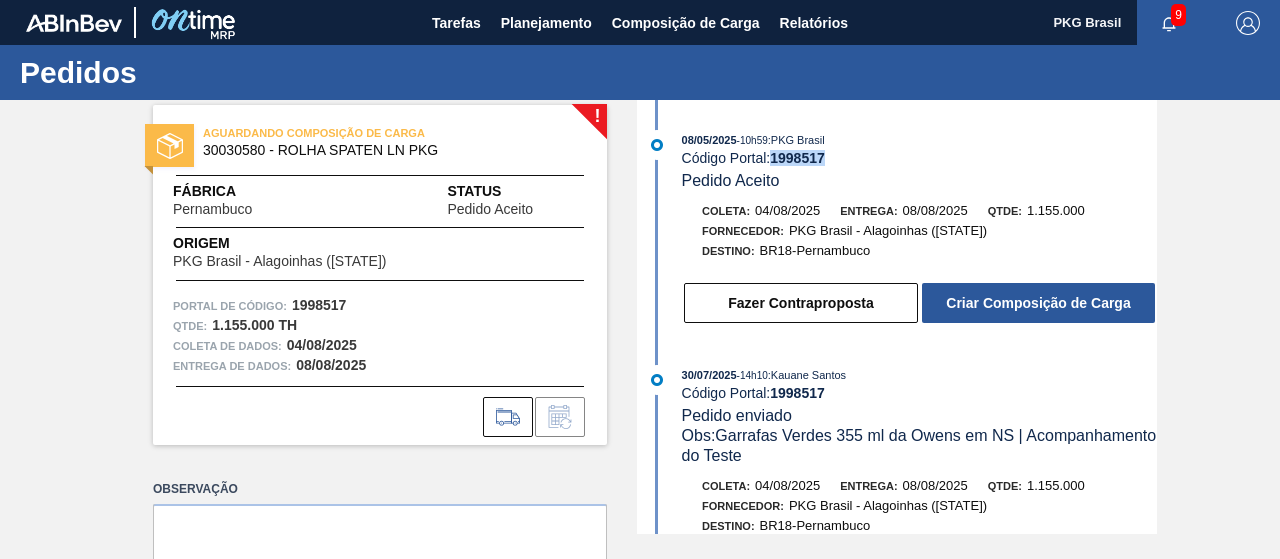 drag, startPoint x: 830, startPoint y: 152, endPoint x: 775, endPoint y: 159, distance: 55.443665 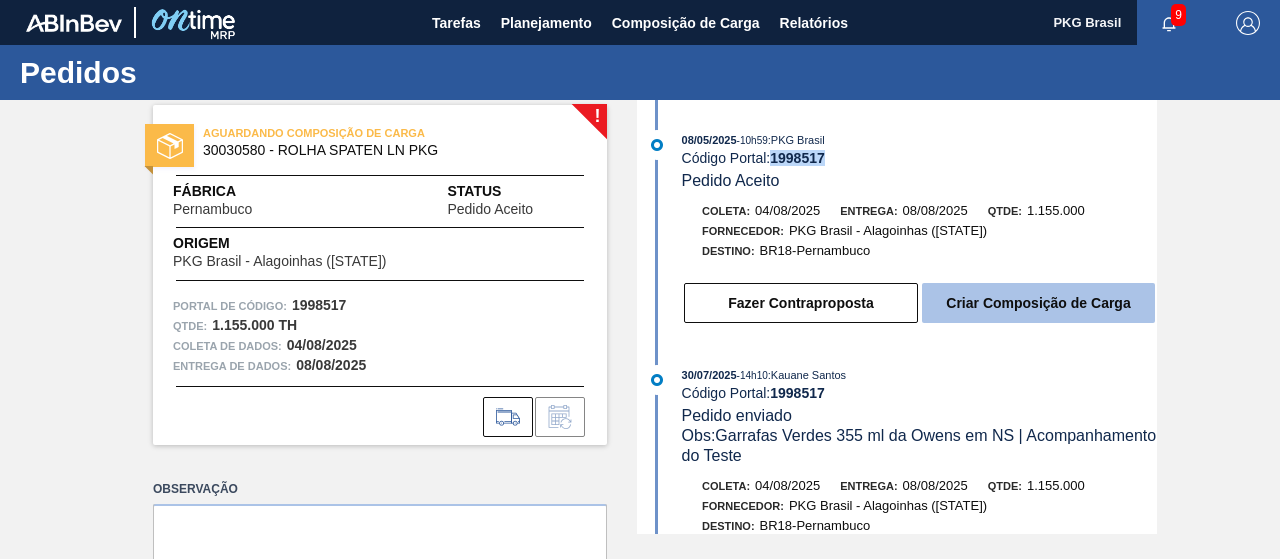 click on "Criar Composição de Carga" at bounding box center (1038, 303) 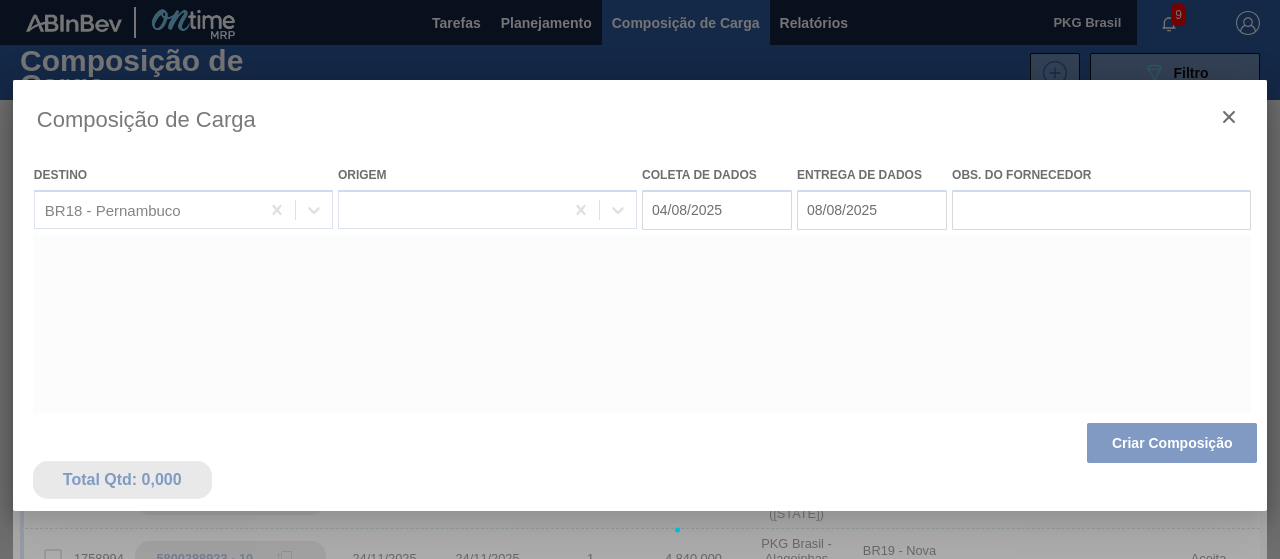 type on "04/08/2025" 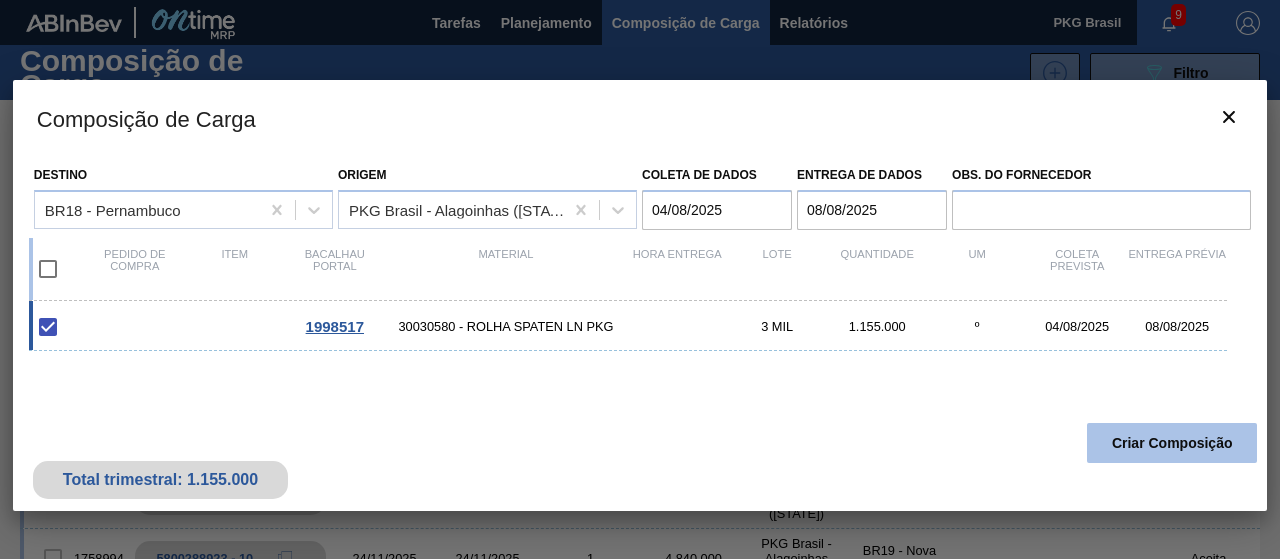 click on "Criar Composição" at bounding box center [1172, 443] 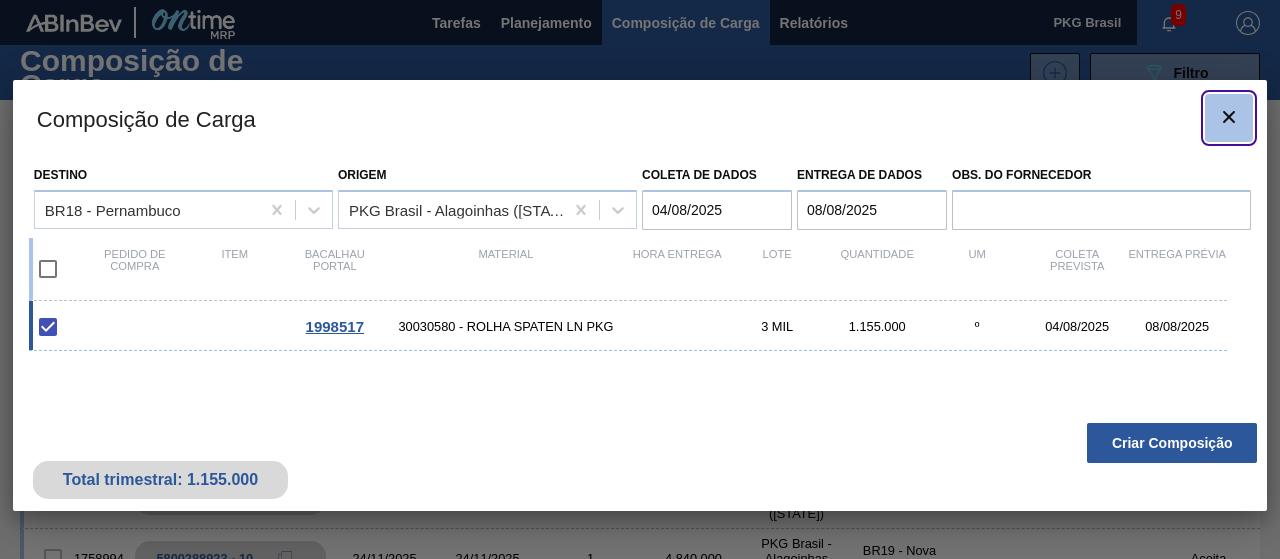 click at bounding box center [1229, 118] 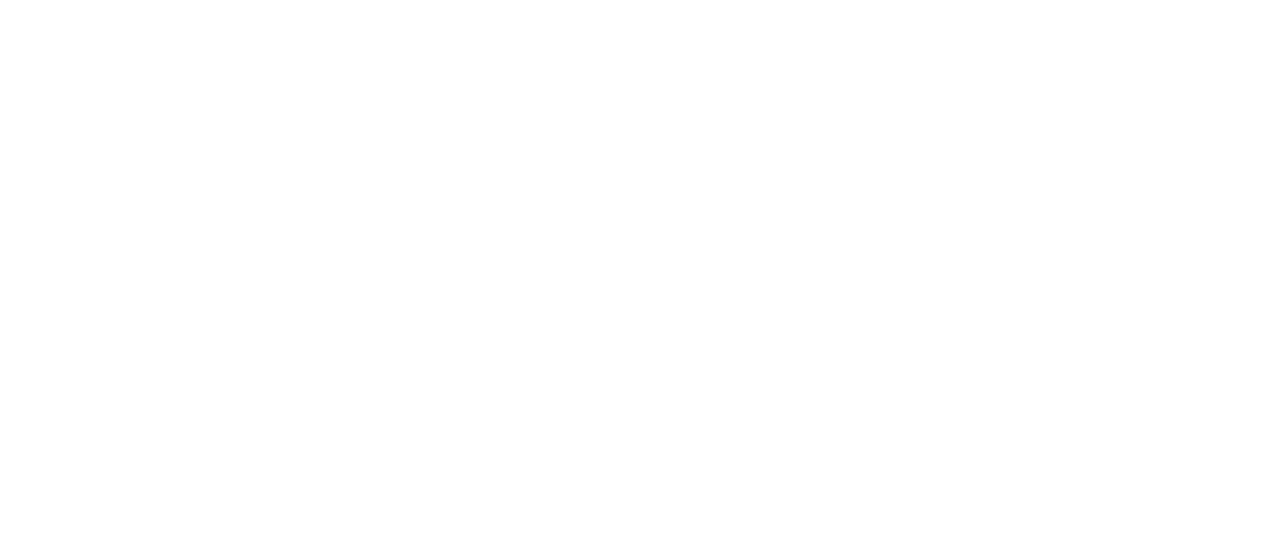 scroll, scrollTop: 0, scrollLeft: 0, axis: both 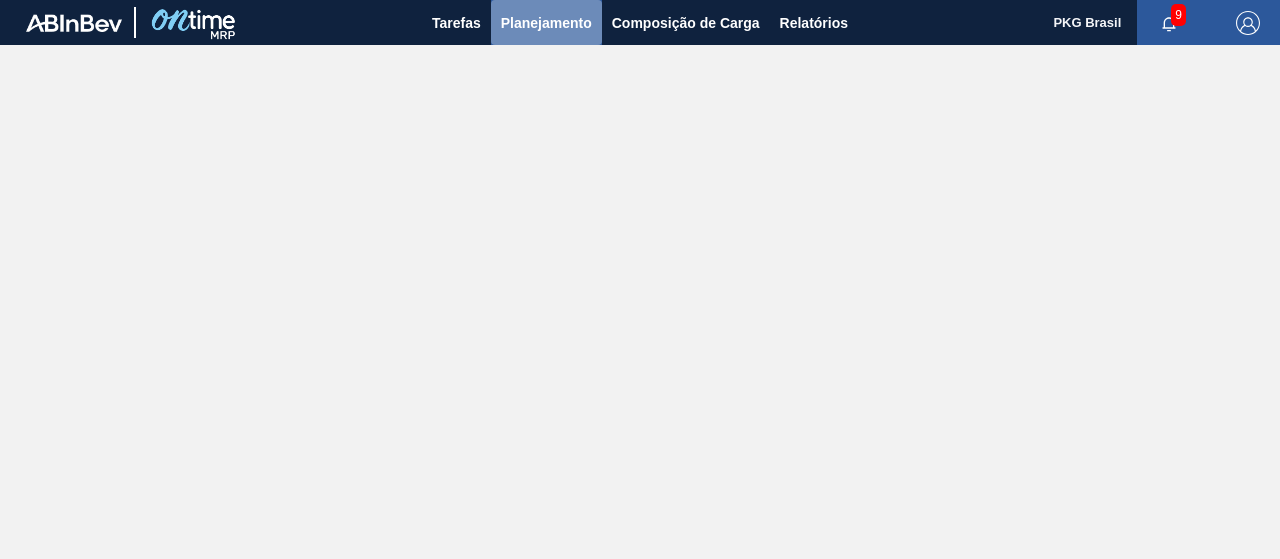 click on "Planejamento" at bounding box center (546, 22) 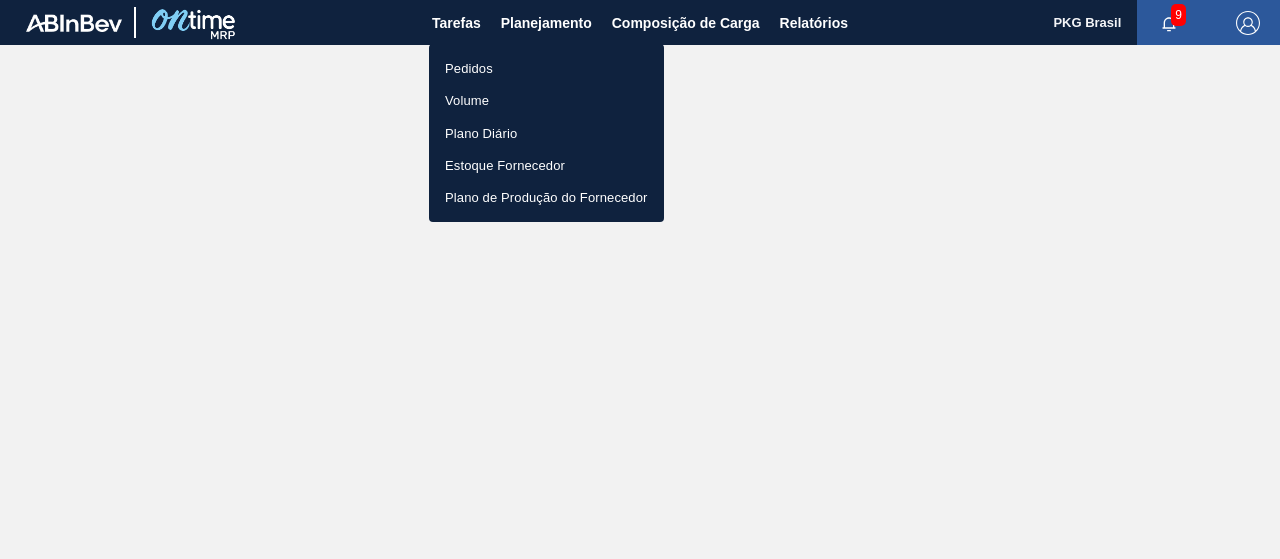 click on "Pedidos" at bounding box center [546, 68] 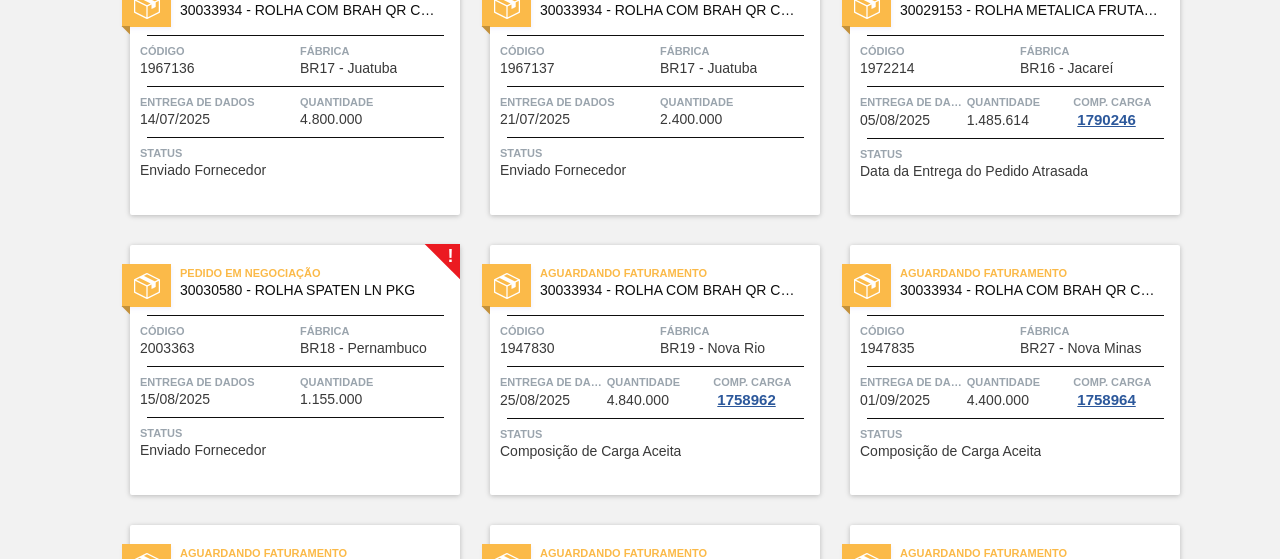 scroll, scrollTop: 824, scrollLeft: 0, axis: vertical 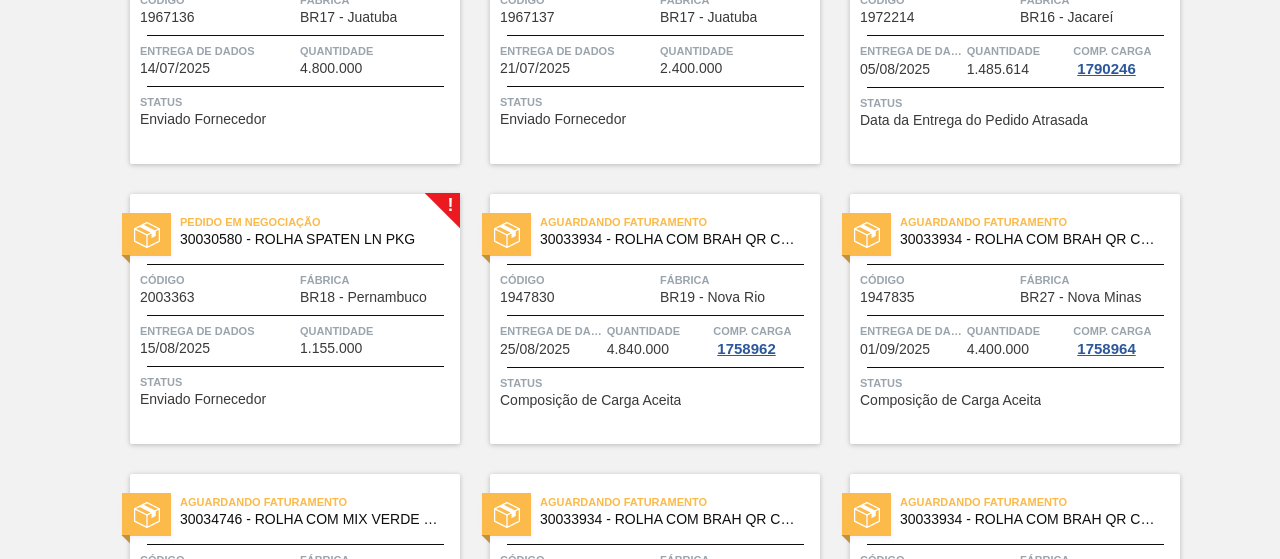 click on "Pedido em Negociação 30030580 - ROLHA SPATEN LN PKG Código 2003363 Fábrica BR18 - [STATE] Entrega de dados [DATE] Quantidade 1.155.000 Status Enviado Fornecedor" at bounding box center (295, 319) 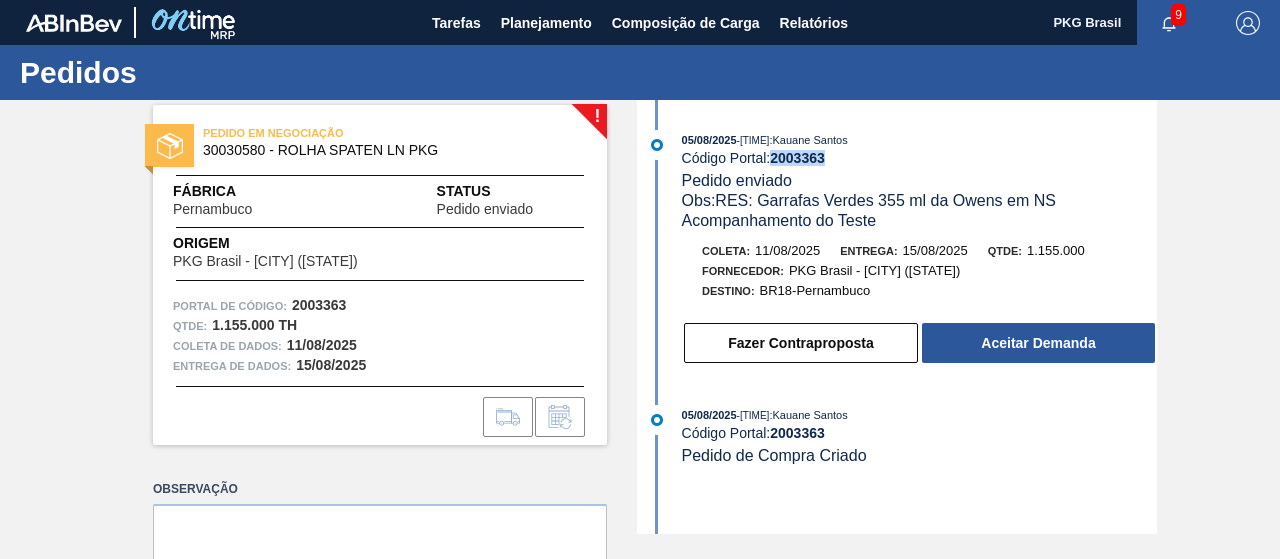 drag, startPoint x: 838, startPoint y: 162, endPoint x: 772, endPoint y: 161, distance: 66.007576 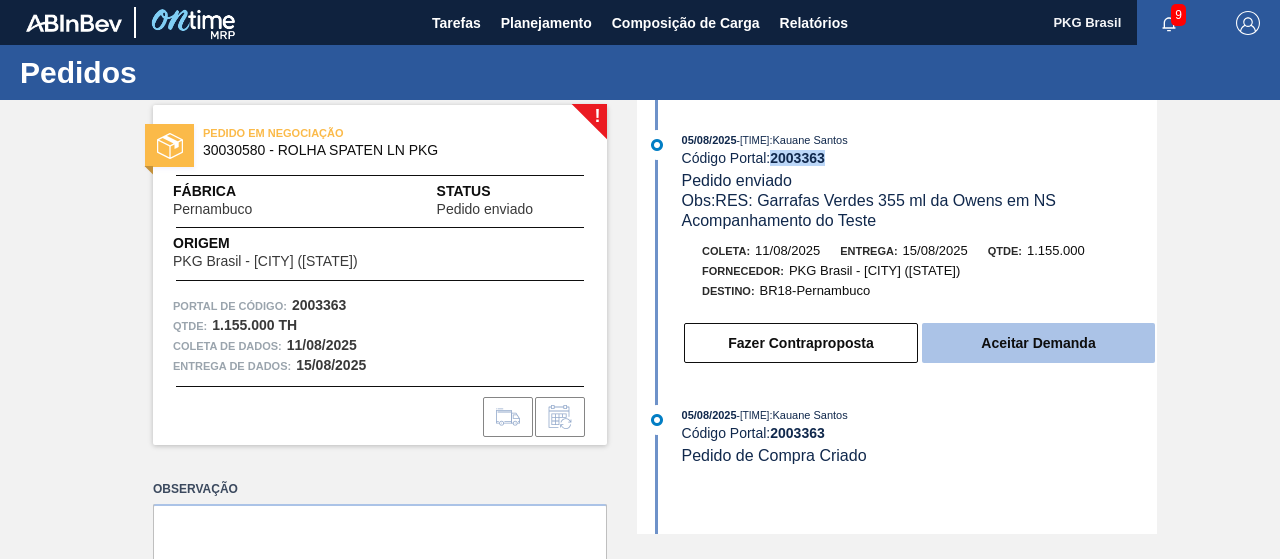 click on "Aceitar Demanda" at bounding box center (1038, 343) 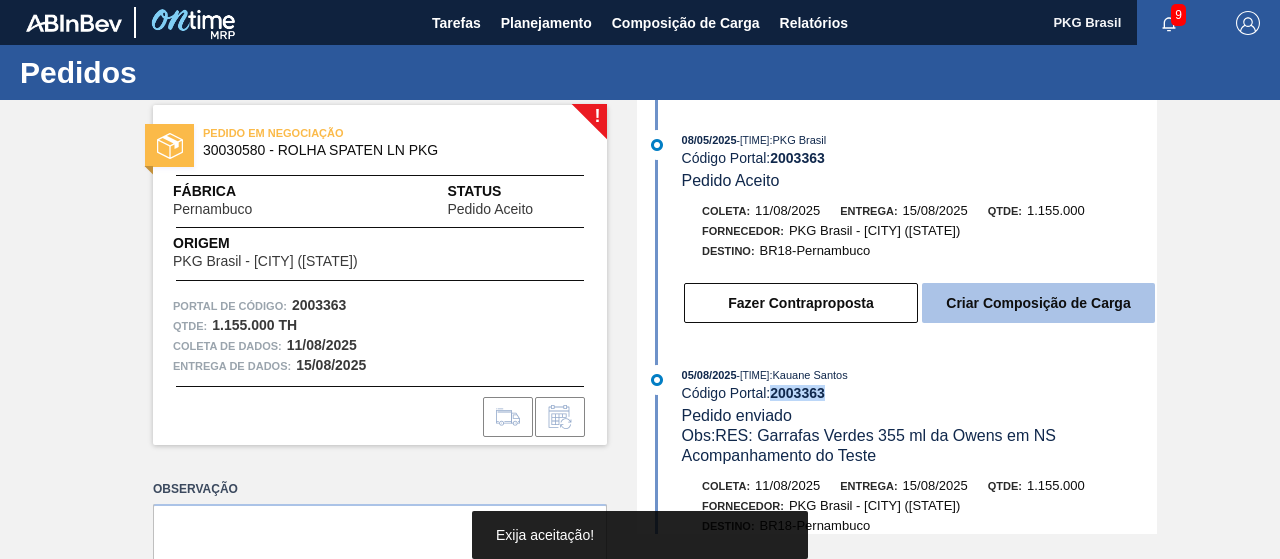 click on "Criar Composição de Carga" at bounding box center [1038, 303] 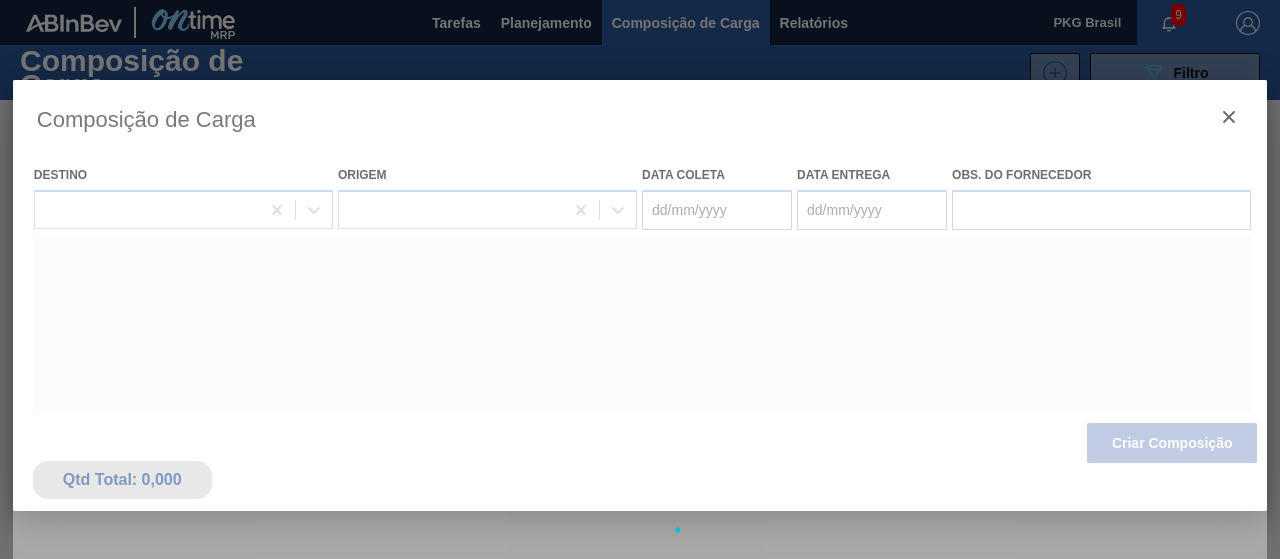 type on "11/08/2025" 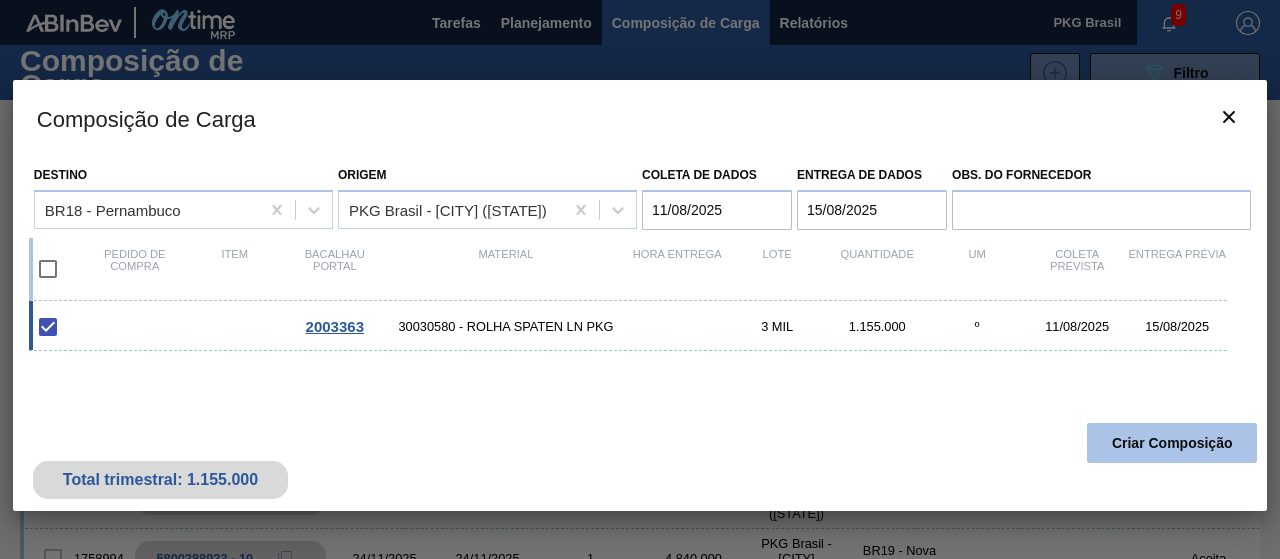 click on "Criar Composição" at bounding box center (1172, 443) 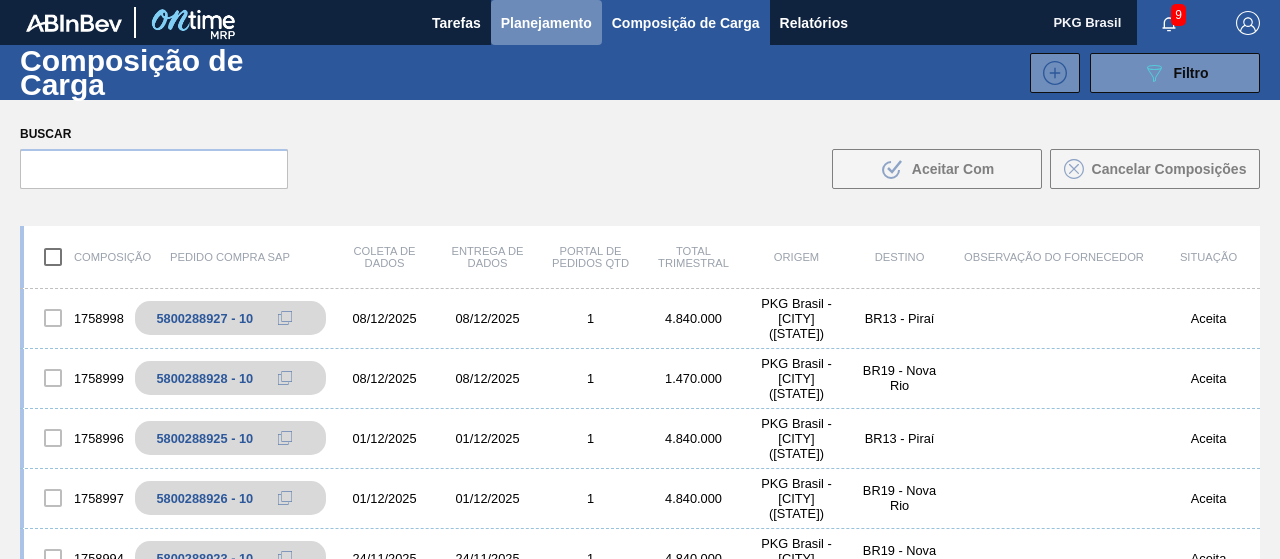 click on "Planejamento" at bounding box center (546, 23) 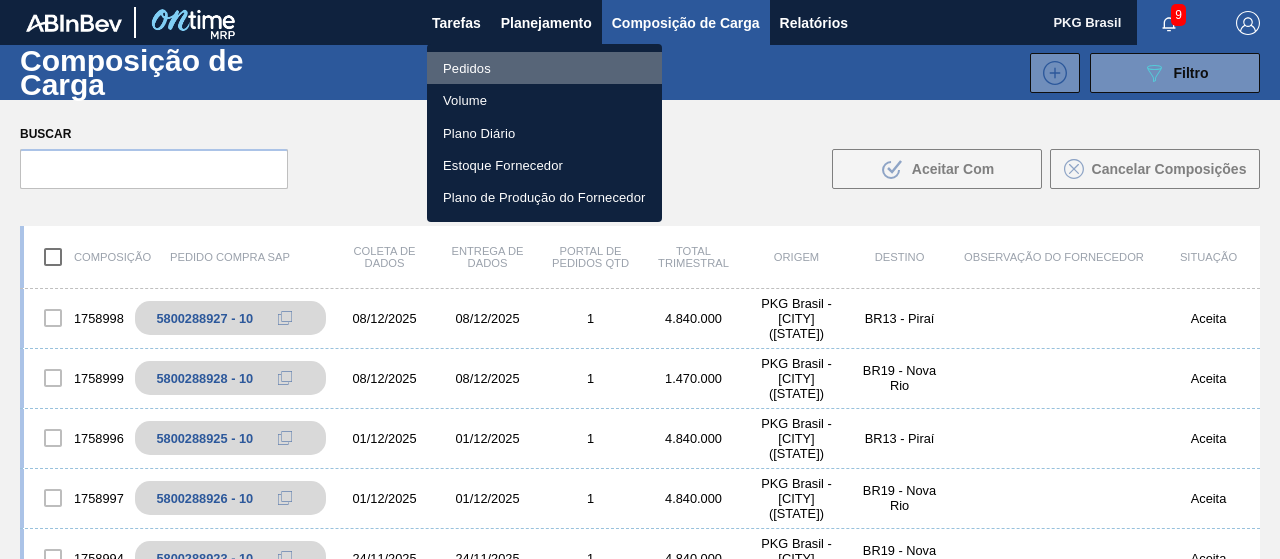 click on "Pedidos" at bounding box center (544, 68) 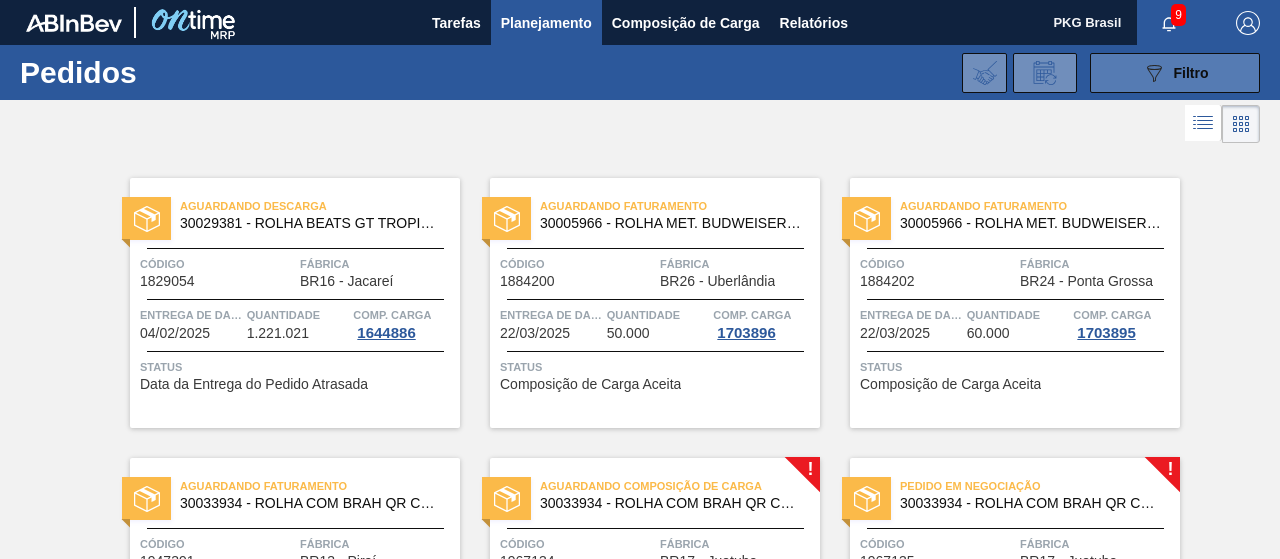 click on "089F7B8B-B2A5-4AFE-B5C0-19BA573D28AC Filtro" at bounding box center [1175, 73] 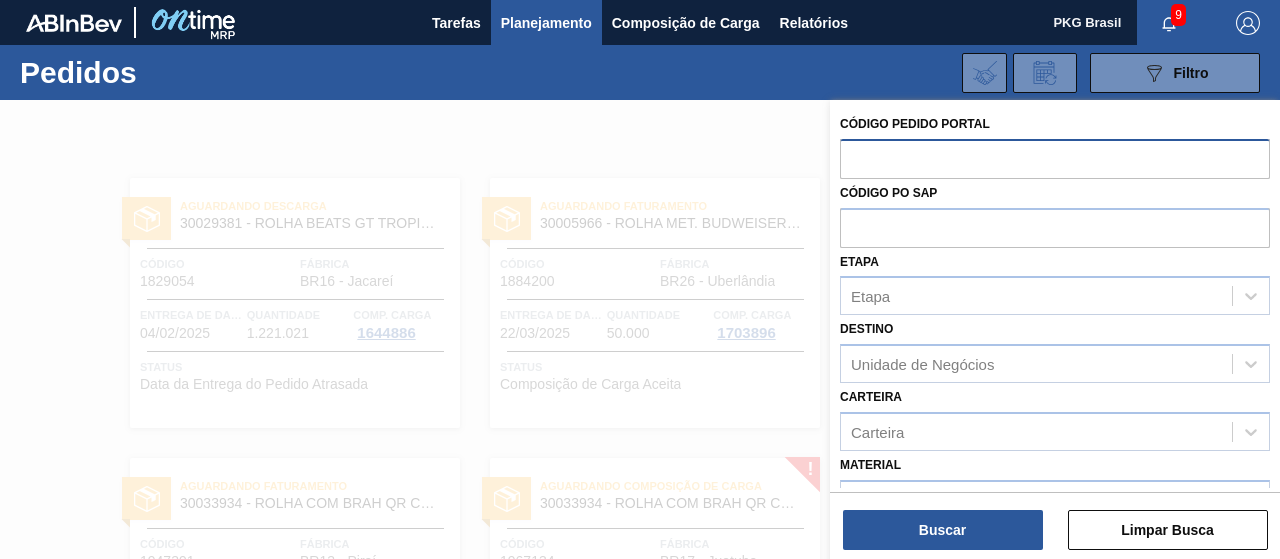 click at bounding box center (1055, 158) 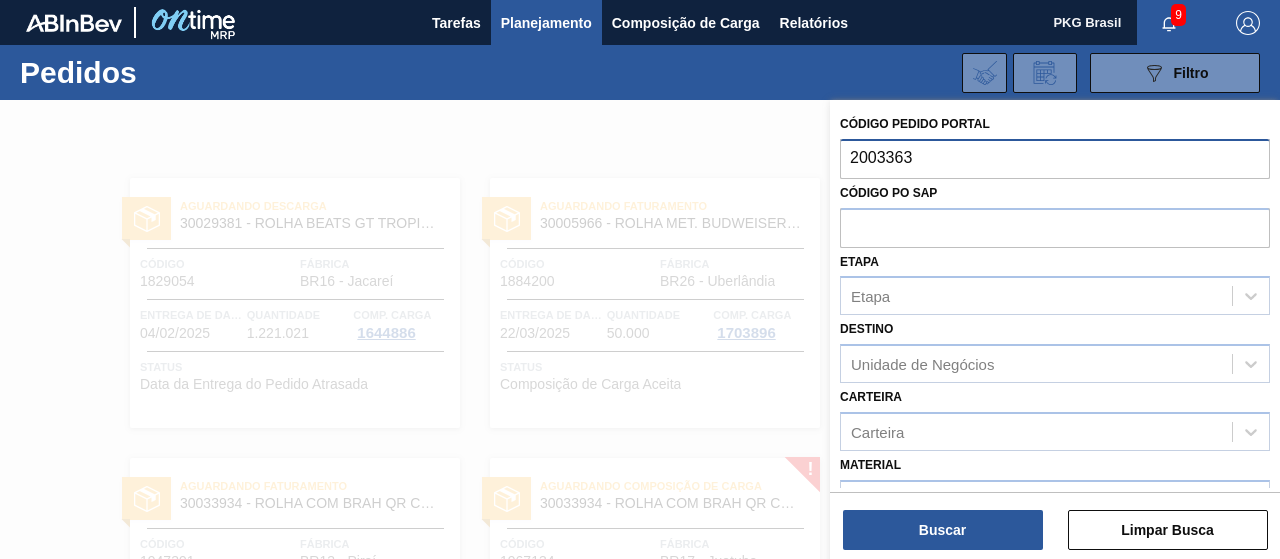 click on "2003363" at bounding box center [1055, 158] 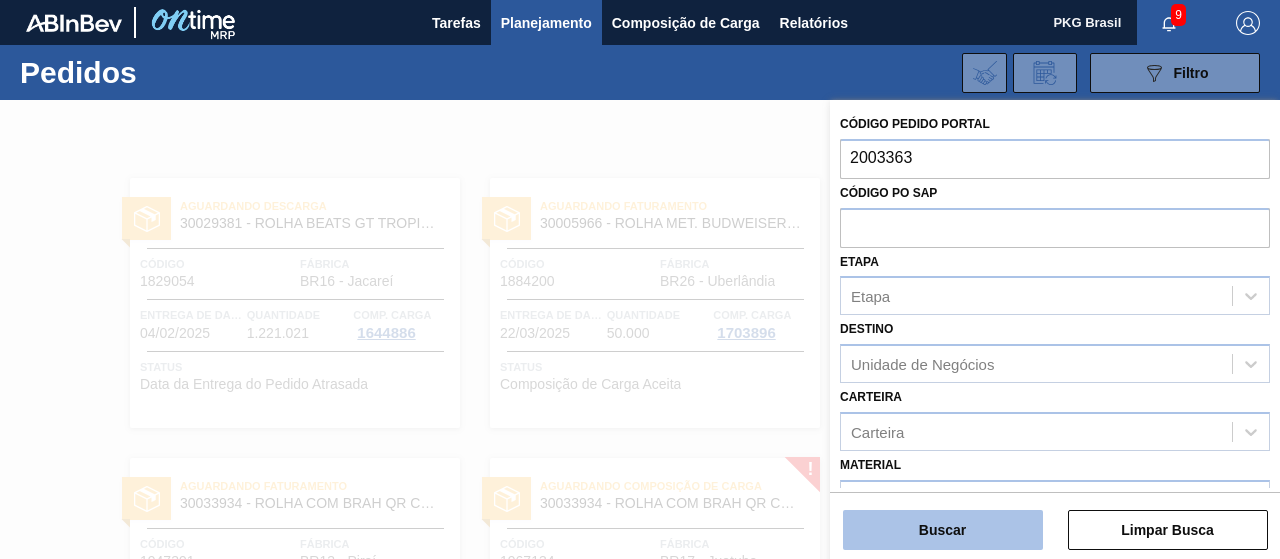 type on "2003363" 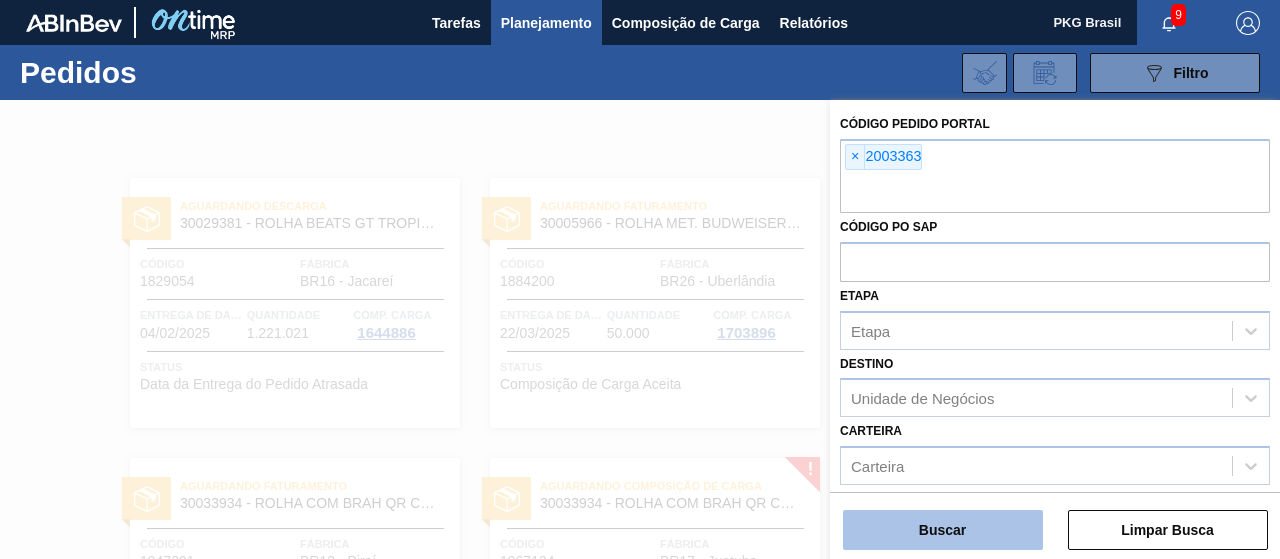 click on "Buscar" at bounding box center (943, 530) 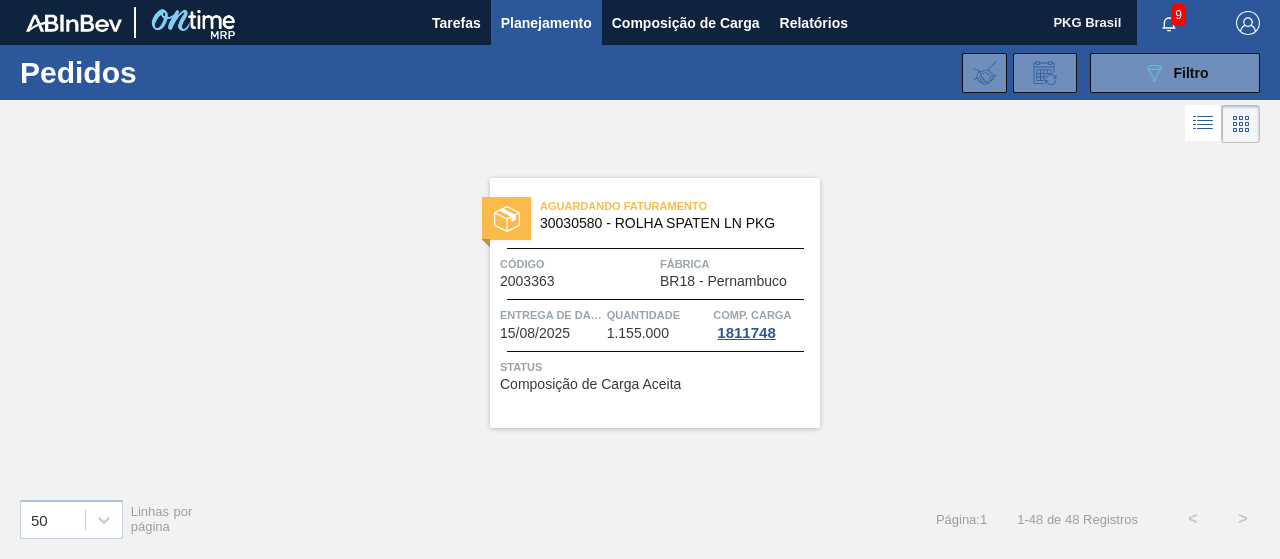 click on "Aguardando Faturamento 30030580 - ROLHA SPATEN LN PKG Código 2003363 Fábrica BR18 - [STATE] Entrega de dados [DATE] Quantidade 1.155.000 Comp. Carga 1811748 Status Composição de Carga Aceita" at bounding box center [655, 303] 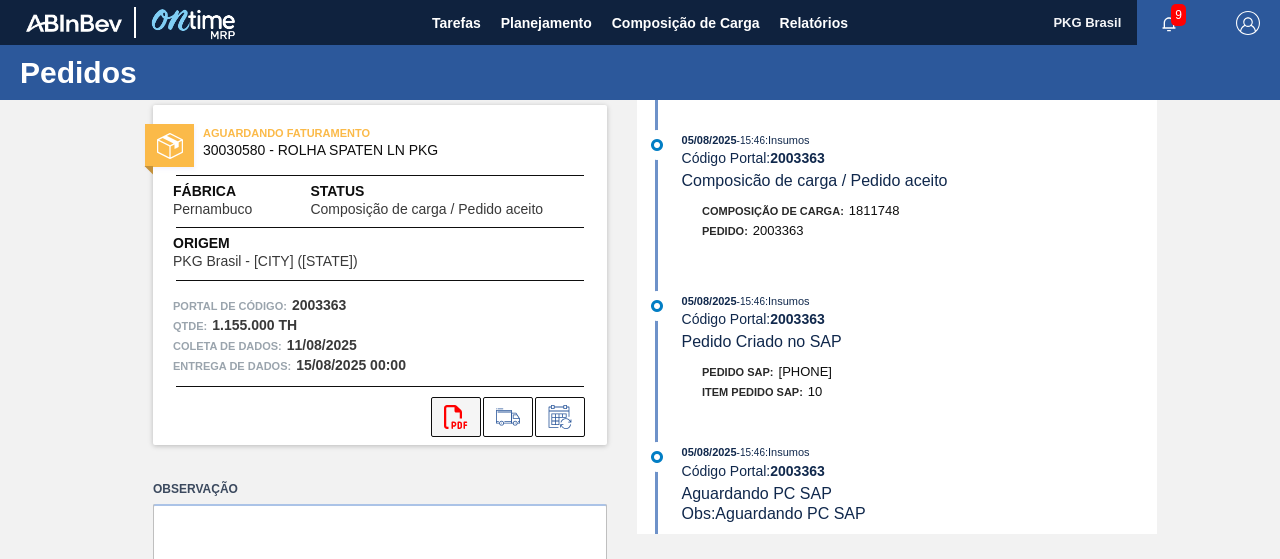 click on "svg{fill:#ff0000}" 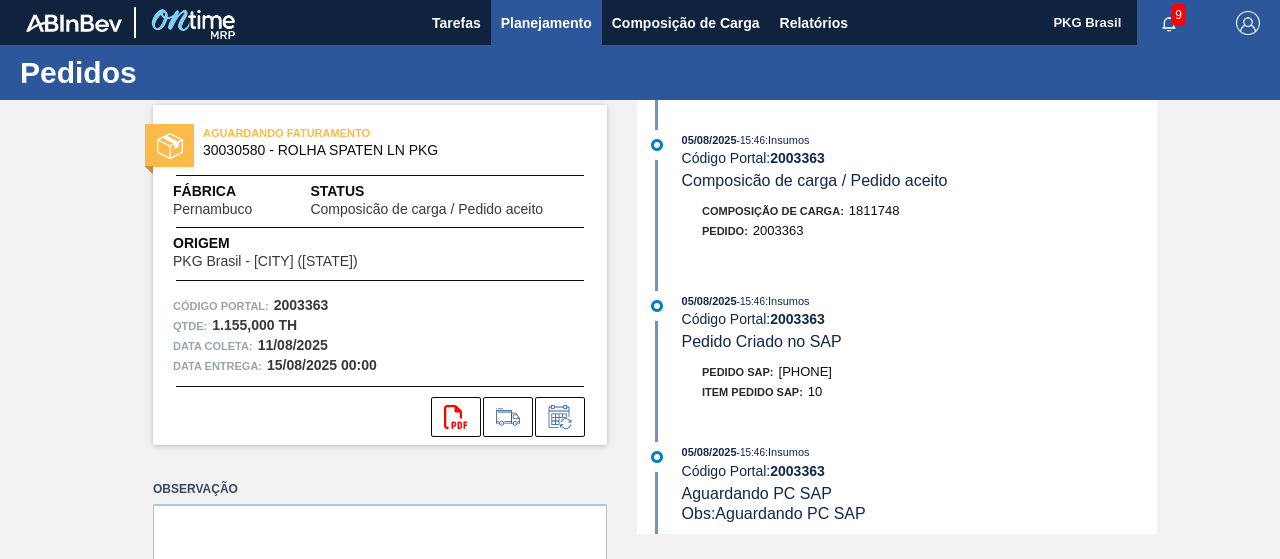 click on "Planejamento" at bounding box center (546, 23) 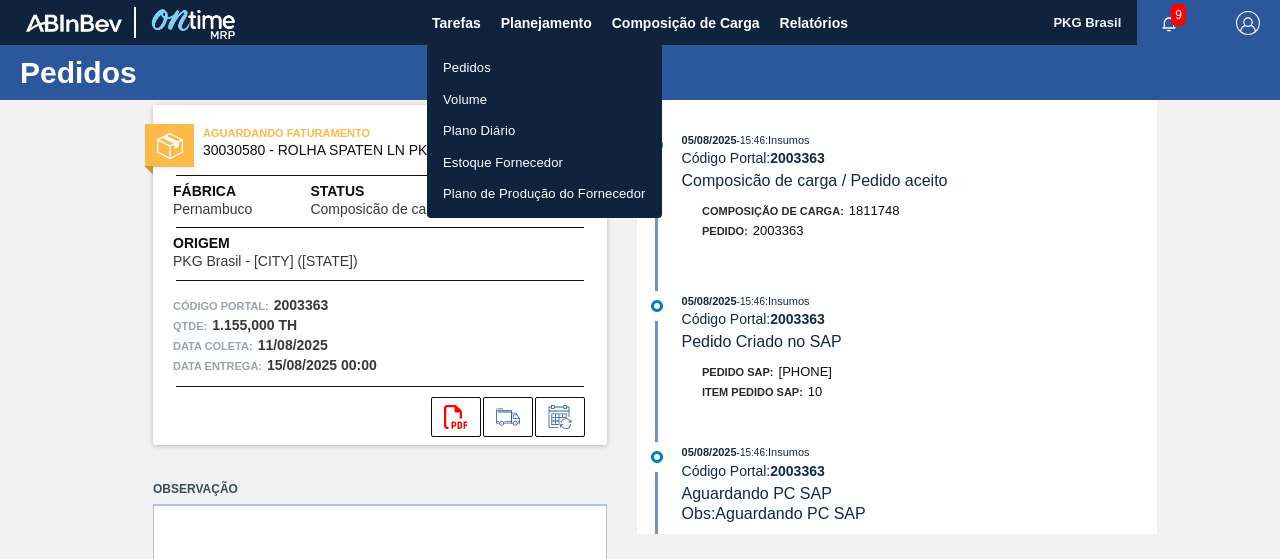 click on "Pedidos" at bounding box center [544, 68] 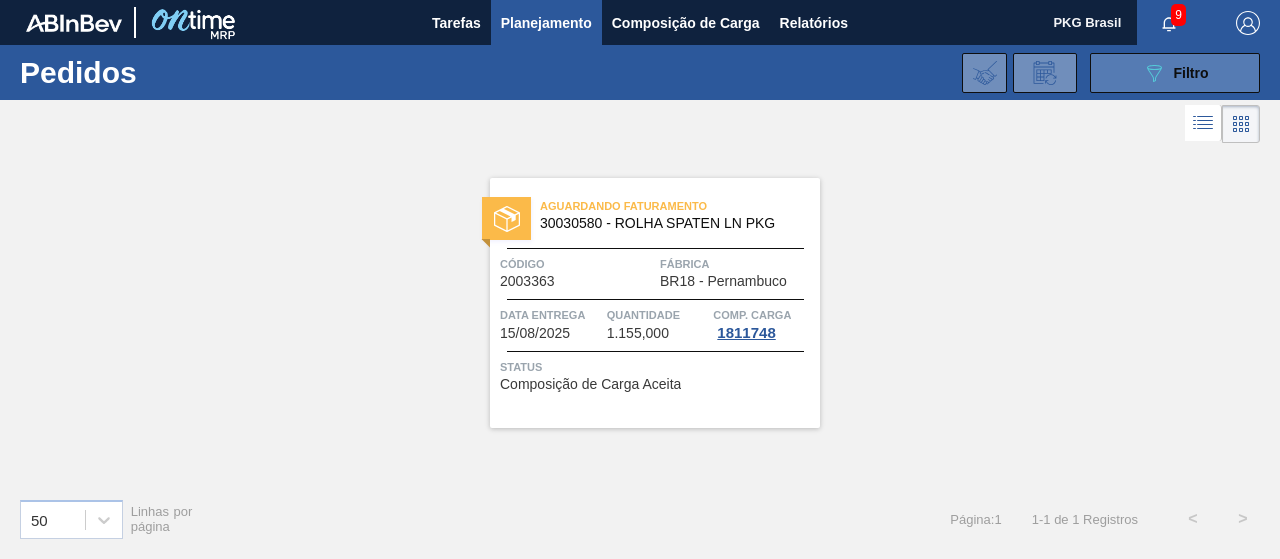 click on "089F7B8B-B2A5-4AFE-B5C0-19BA573D28AC Filtro" at bounding box center (1175, 73) 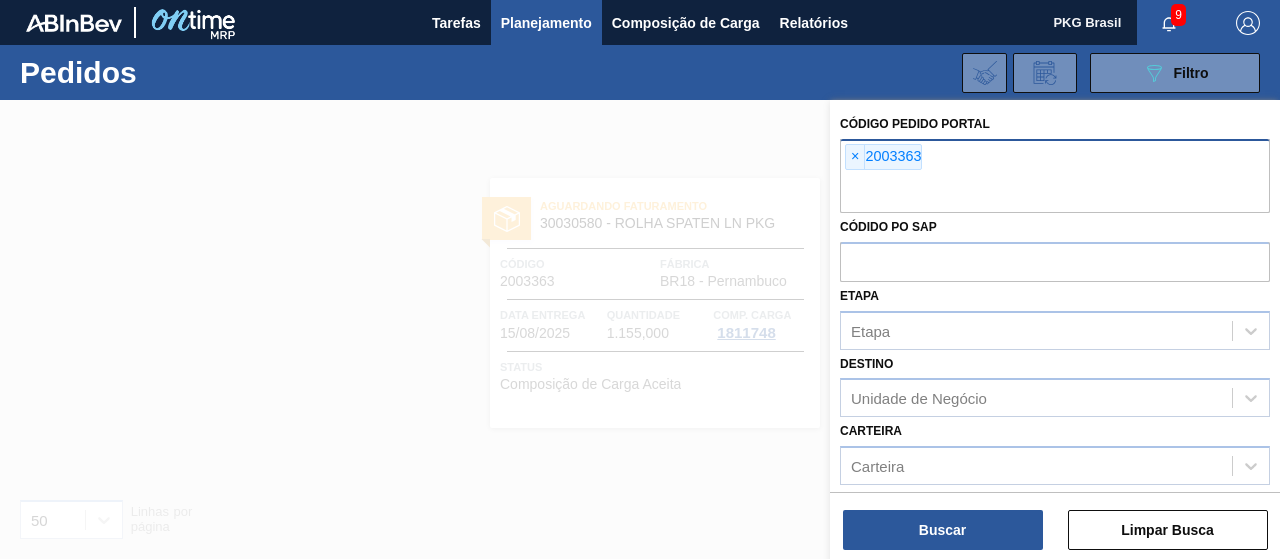 click on "×" at bounding box center [855, 157] 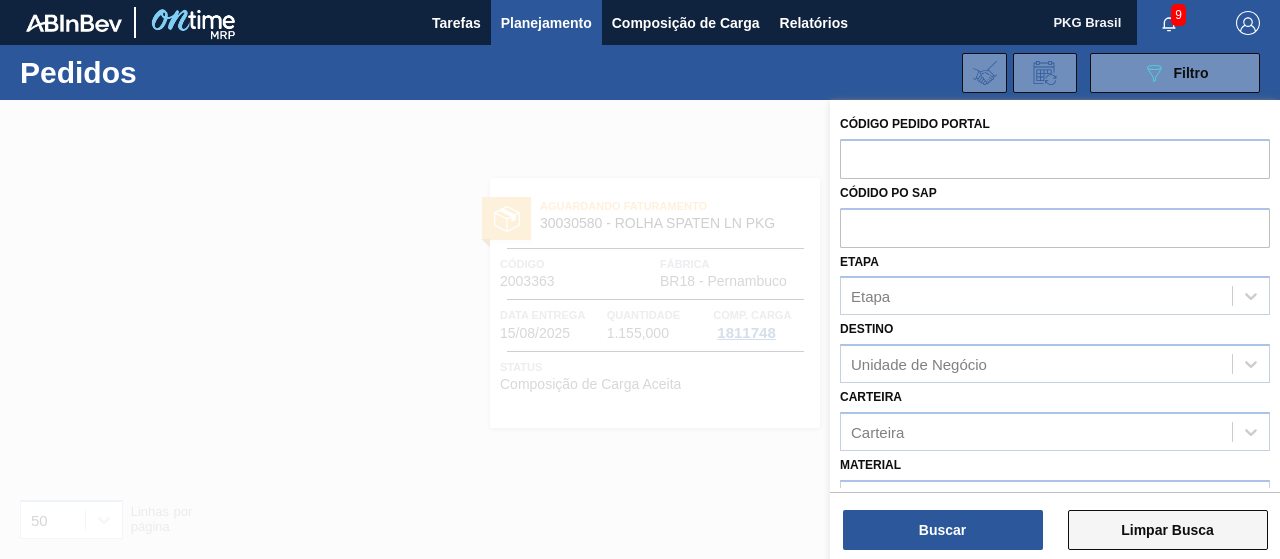 click on "Limpar Busca" at bounding box center (1168, 530) 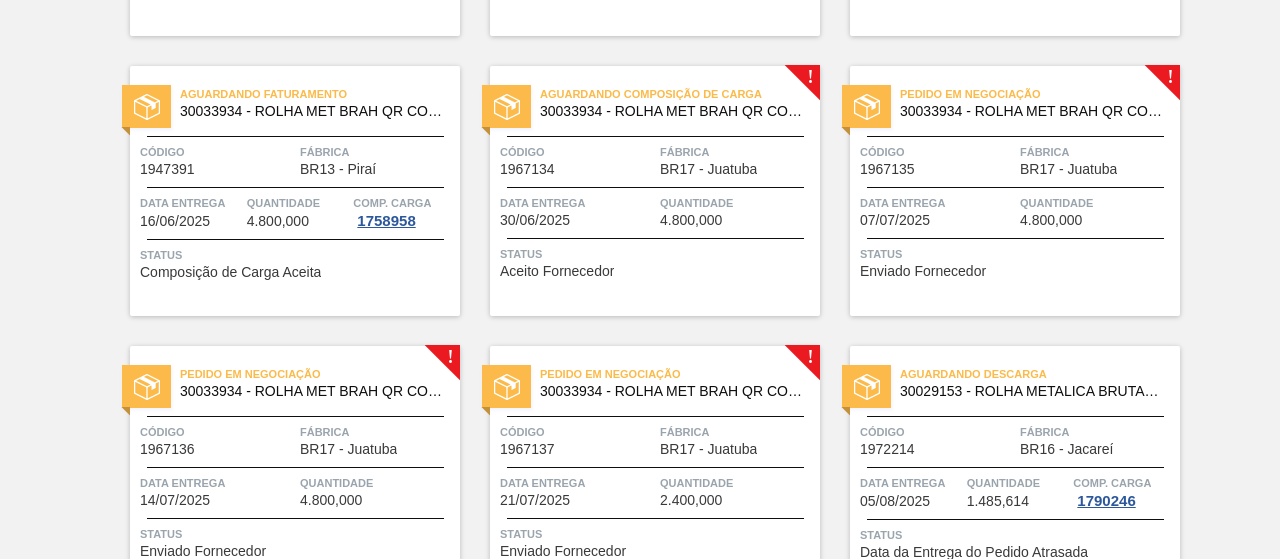 scroll, scrollTop: 386, scrollLeft: 0, axis: vertical 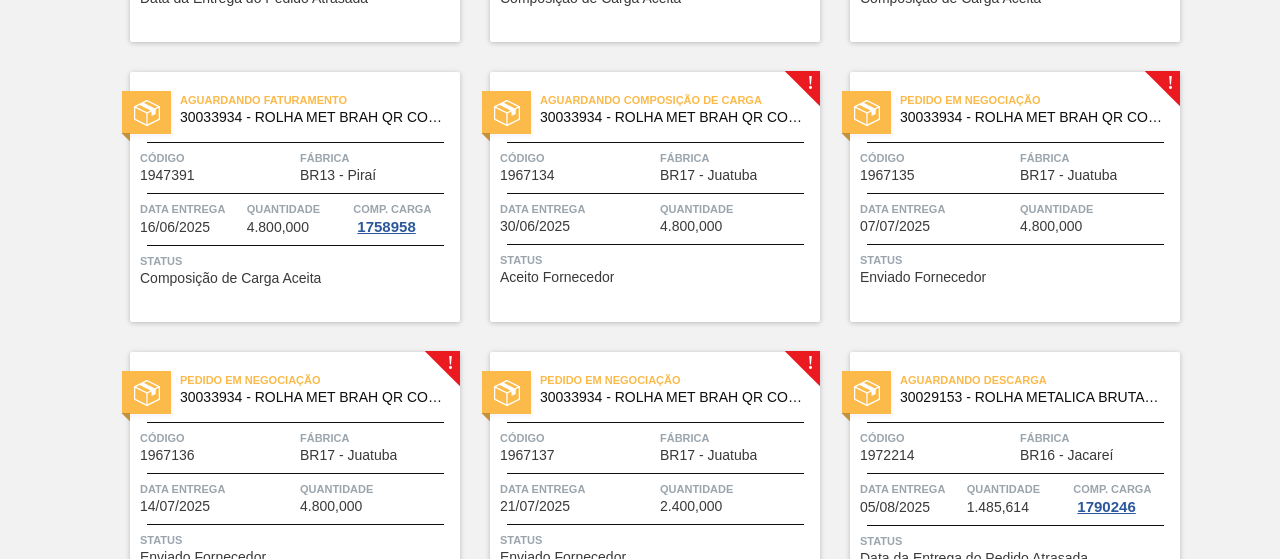 click on "Data entrega 30/06/2025" at bounding box center [577, 216] 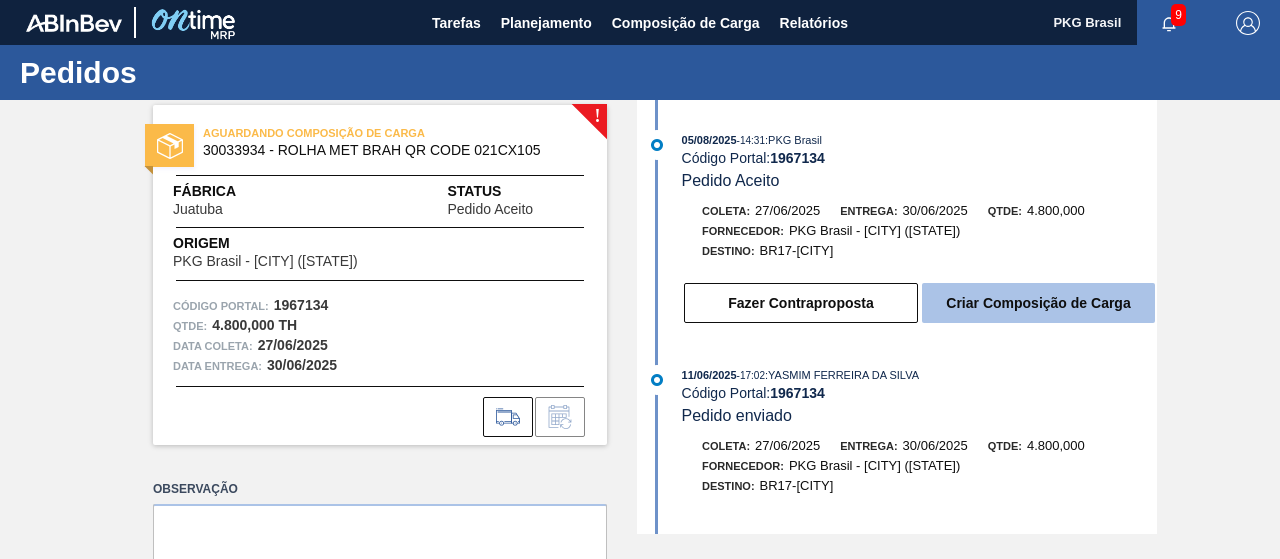 click on "Criar Composição de Carga" at bounding box center (1038, 303) 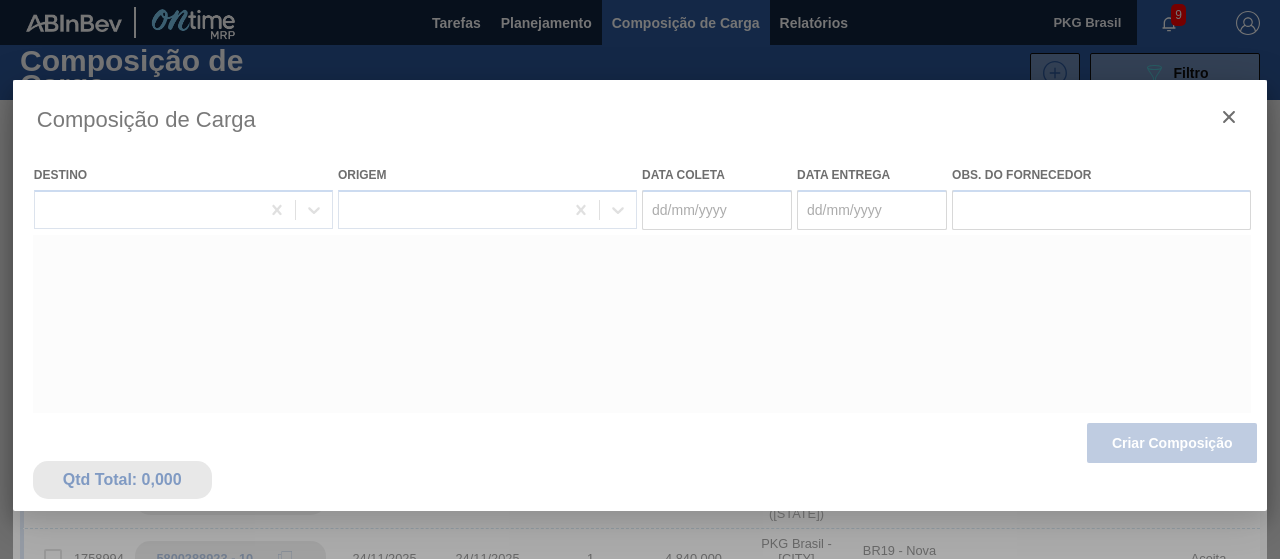 type on "27/06/2025" 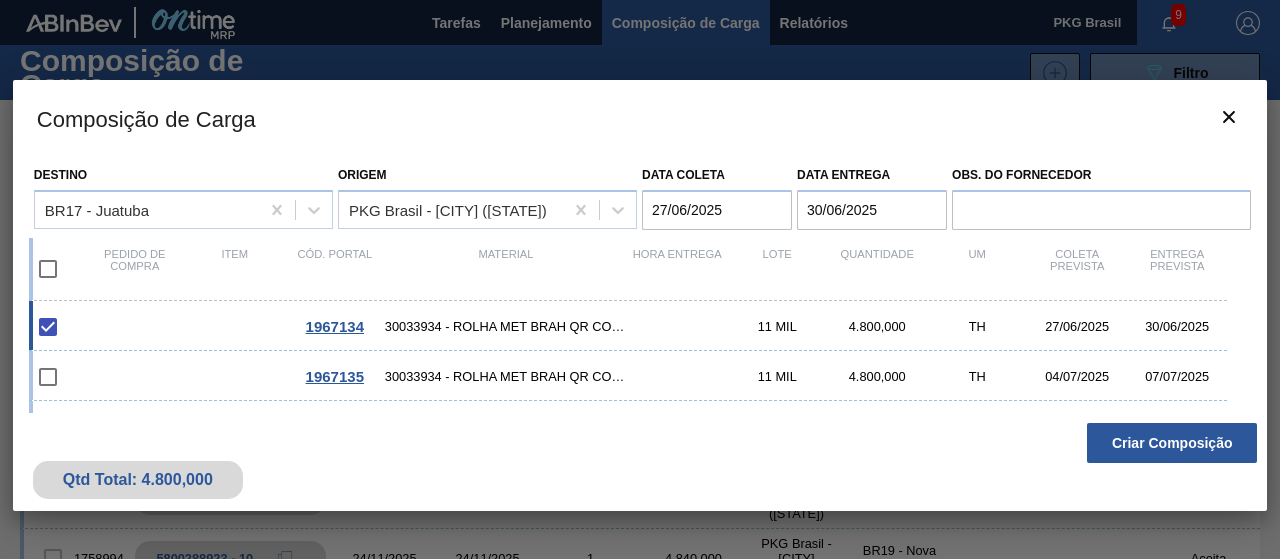 click on "Criar Composição" at bounding box center (1172, 443) 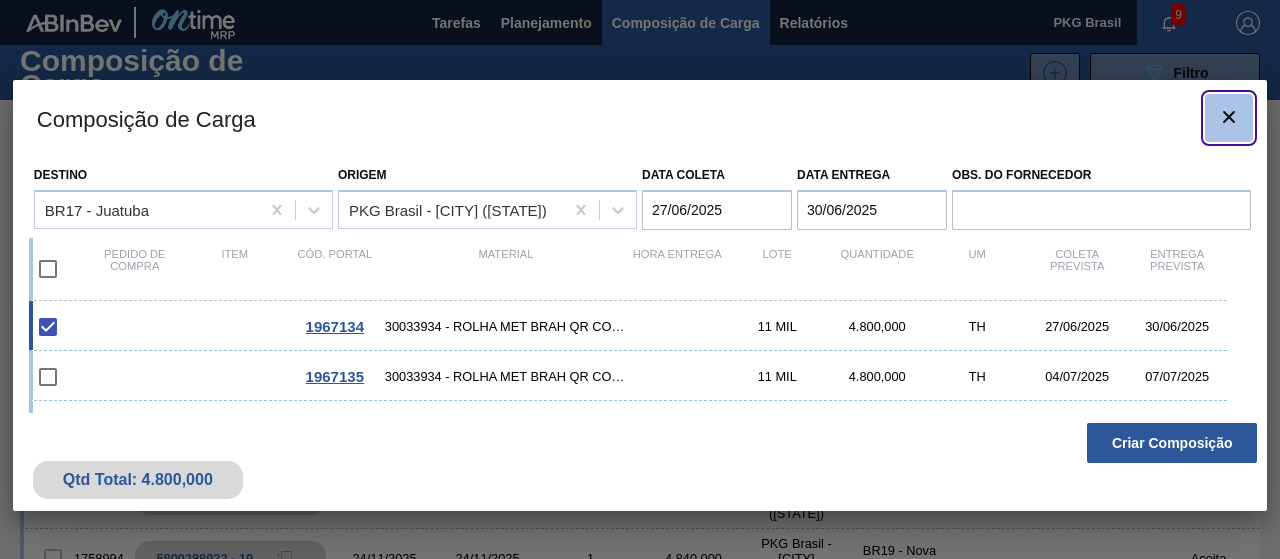 click at bounding box center (1229, 118) 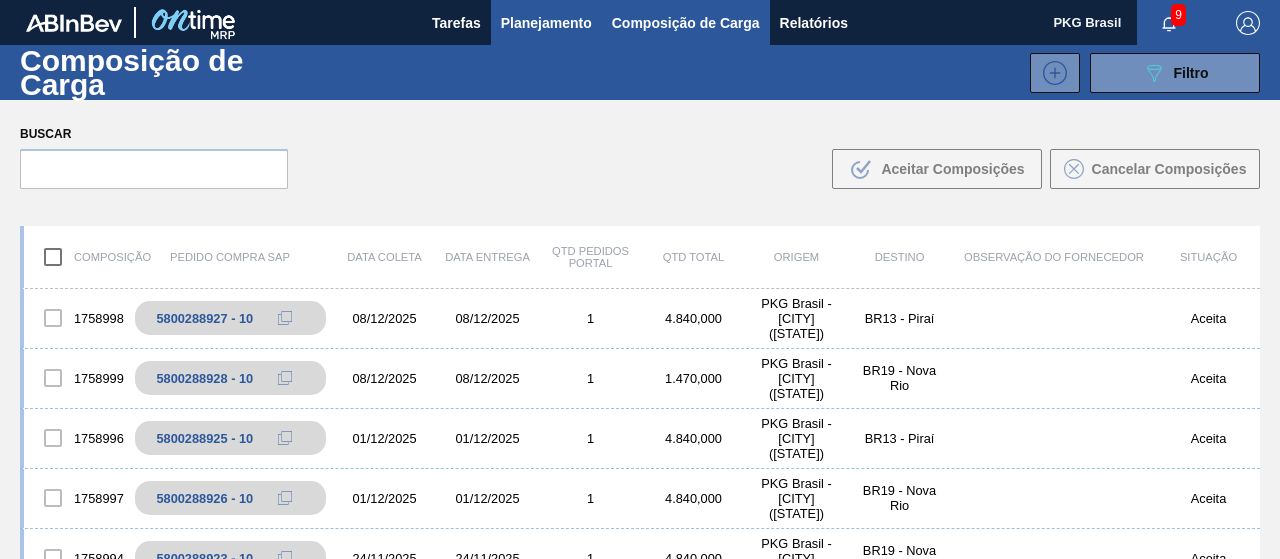 click on "Planejamento" at bounding box center (546, 23) 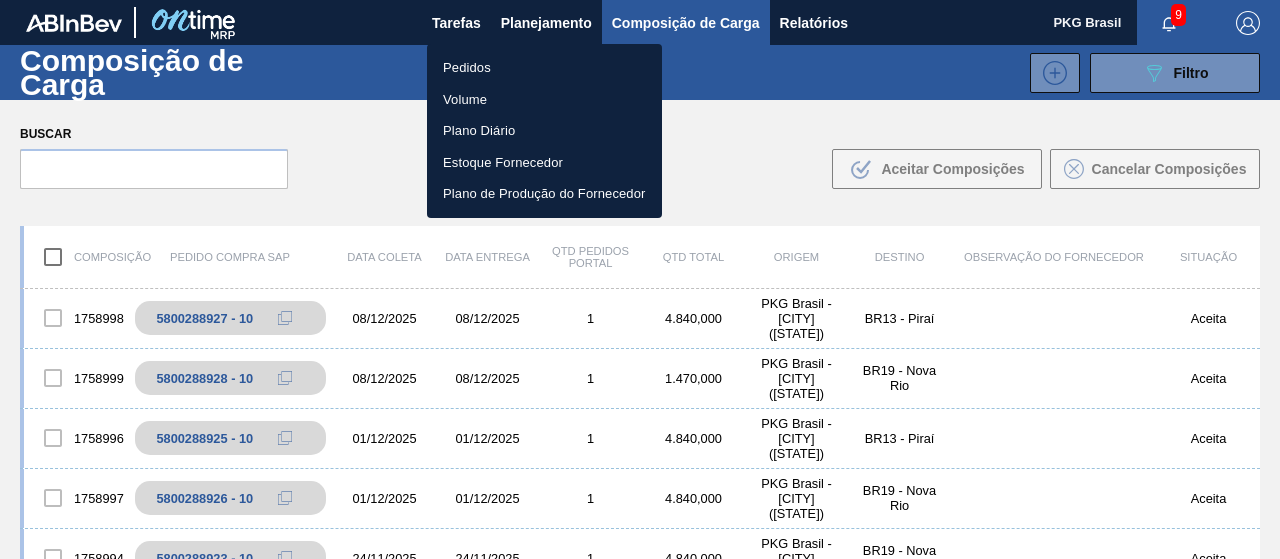click on "Pedidos" at bounding box center (544, 68) 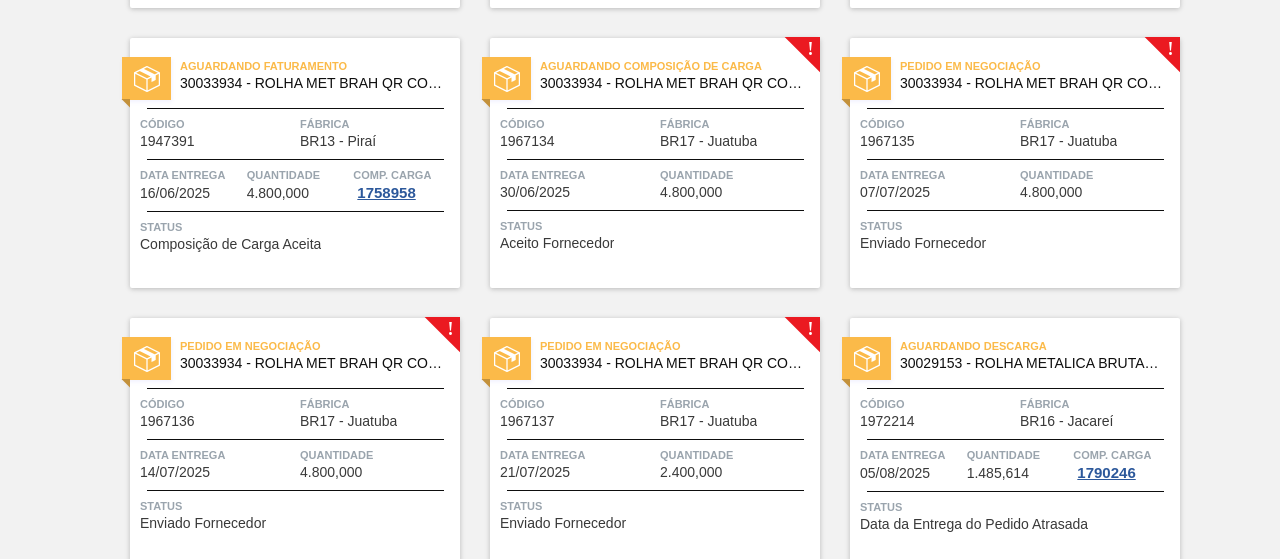 scroll, scrollTop: 432, scrollLeft: 0, axis: vertical 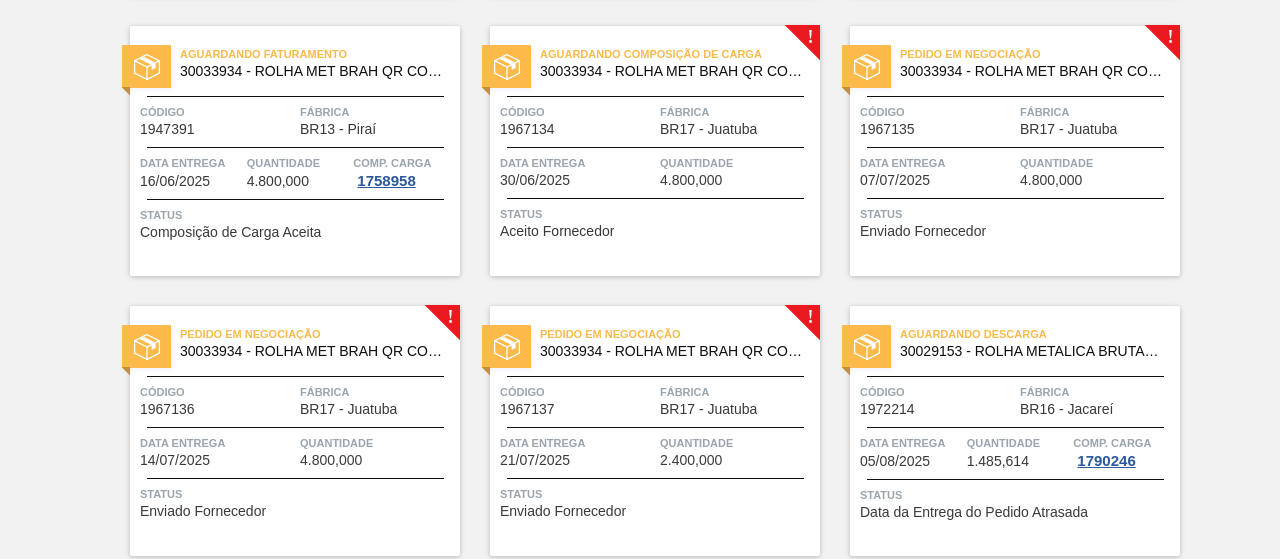 click on "Fábrica" at bounding box center [737, 112] 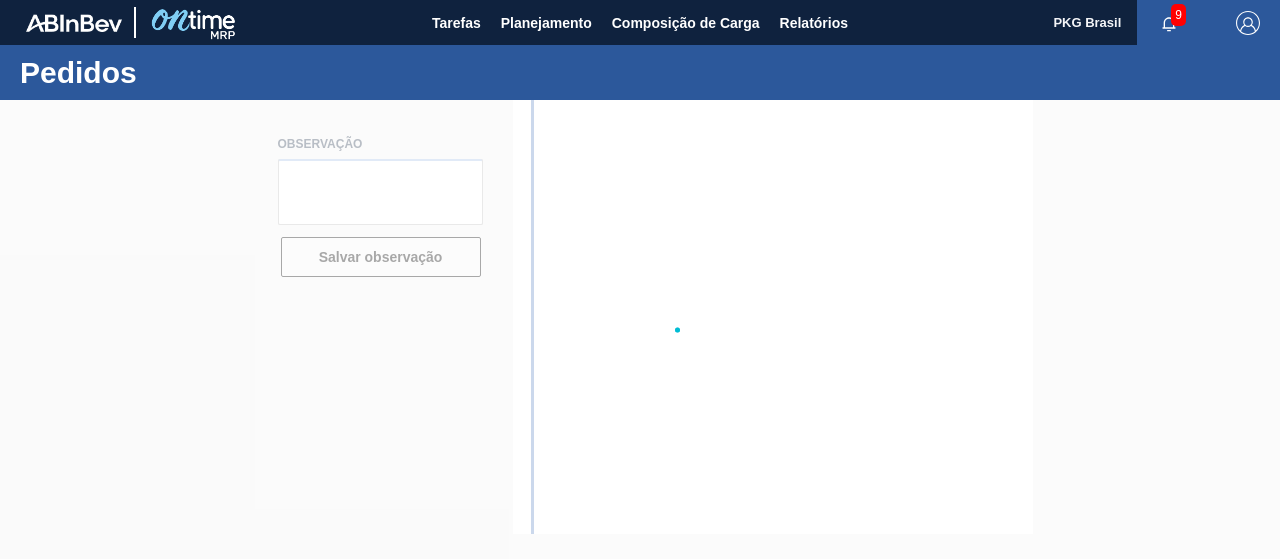 scroll, scrollTop: 0, scrollLeft: 0, axis: both 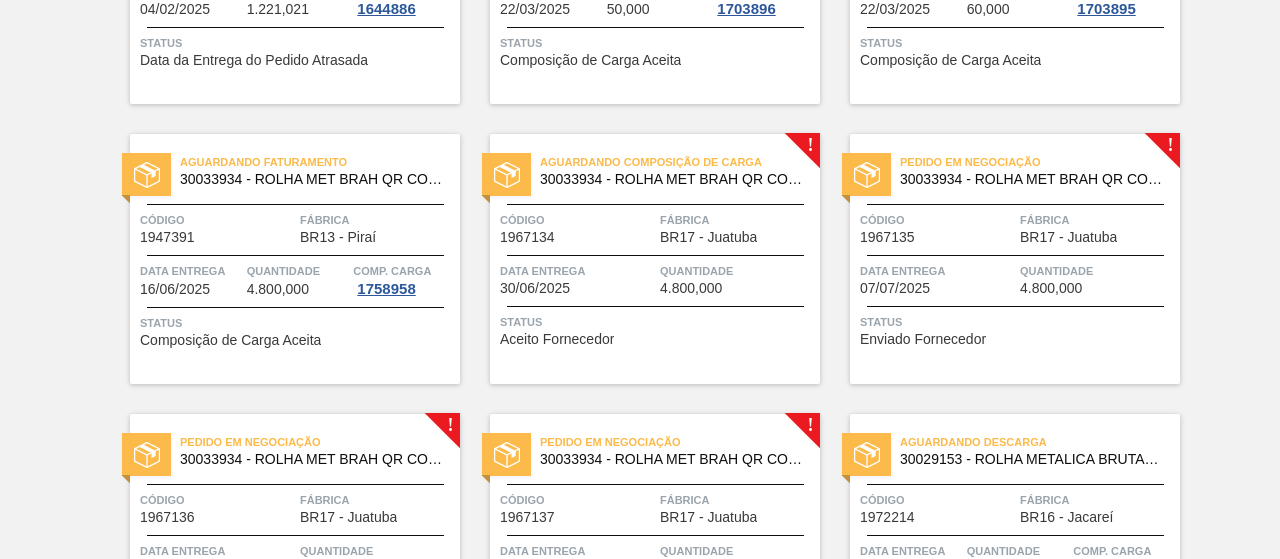 click on "Código 1967135" at bounding box center [937, 227] 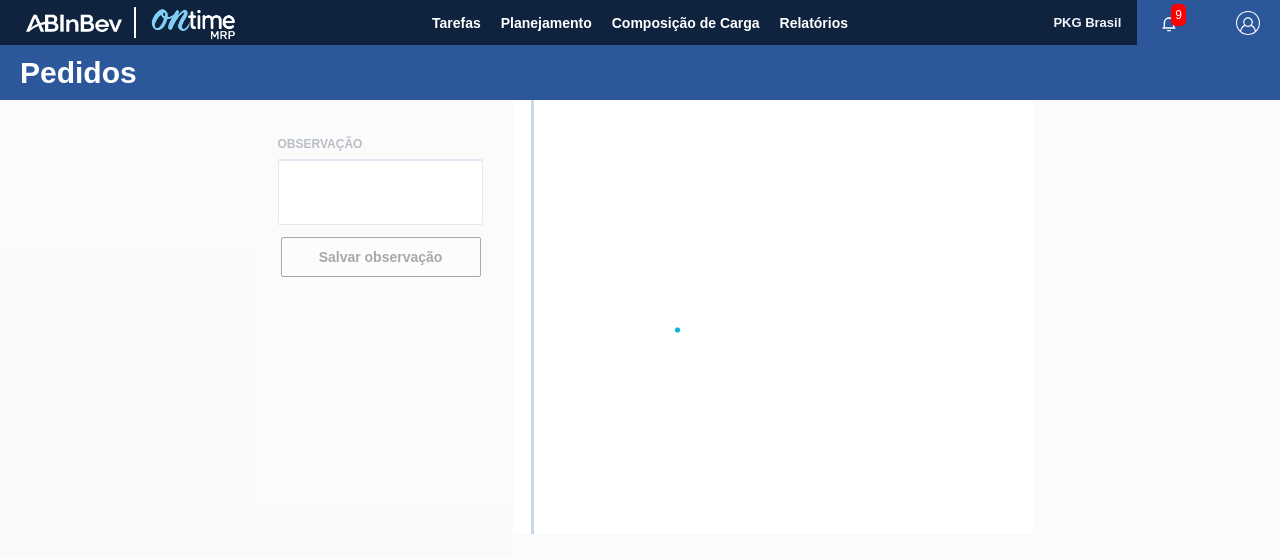 scroll, scrollTop: 0, scrollLeft: 0, axis: both 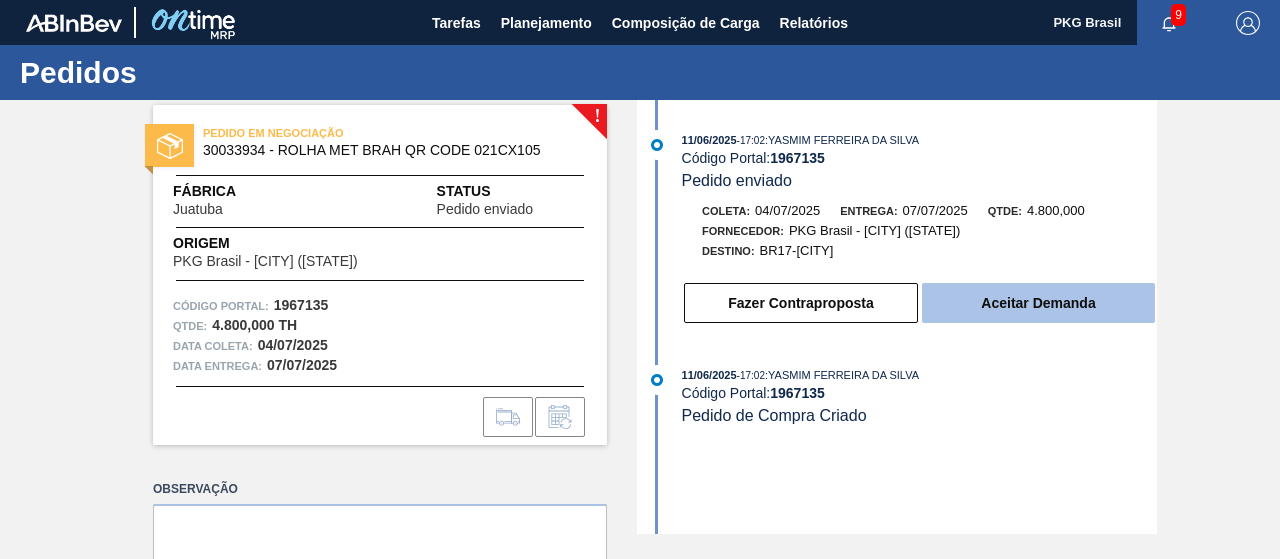 click on "Aceitar Demanda" at bounding box center [1038, 303] 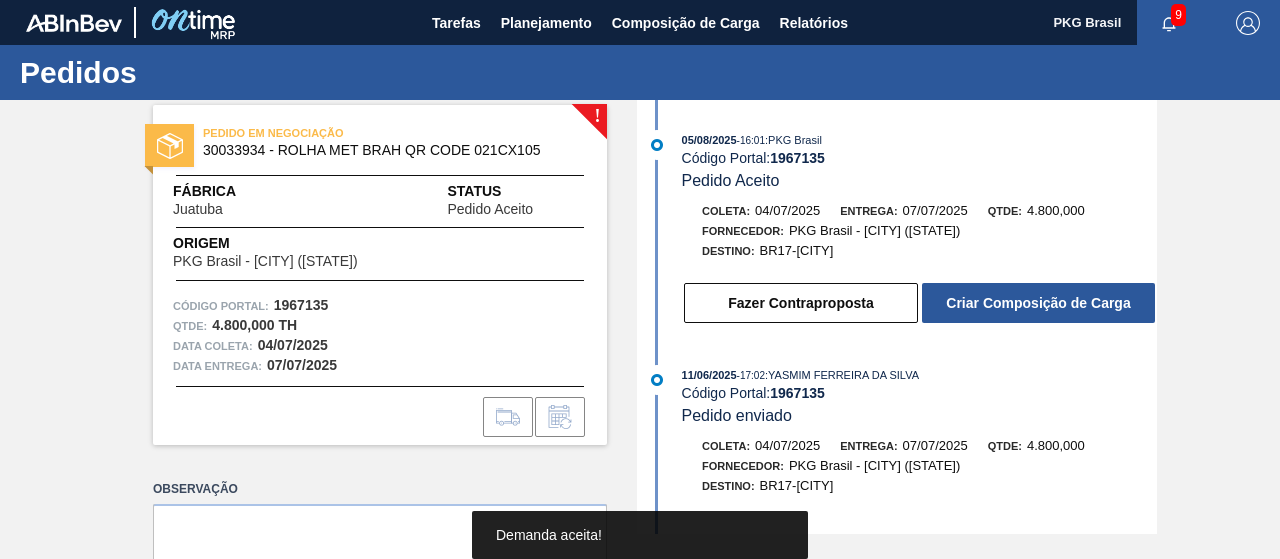 click on "Criar Composição de Carga" at bounding box center [1038, 303] 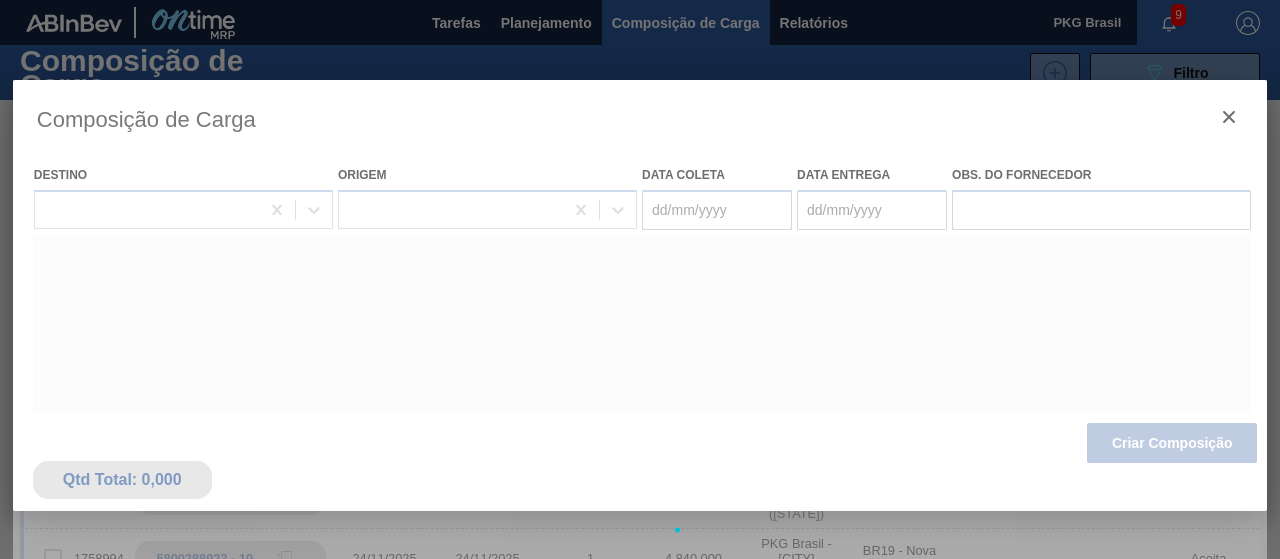 type on "04/07/2025" 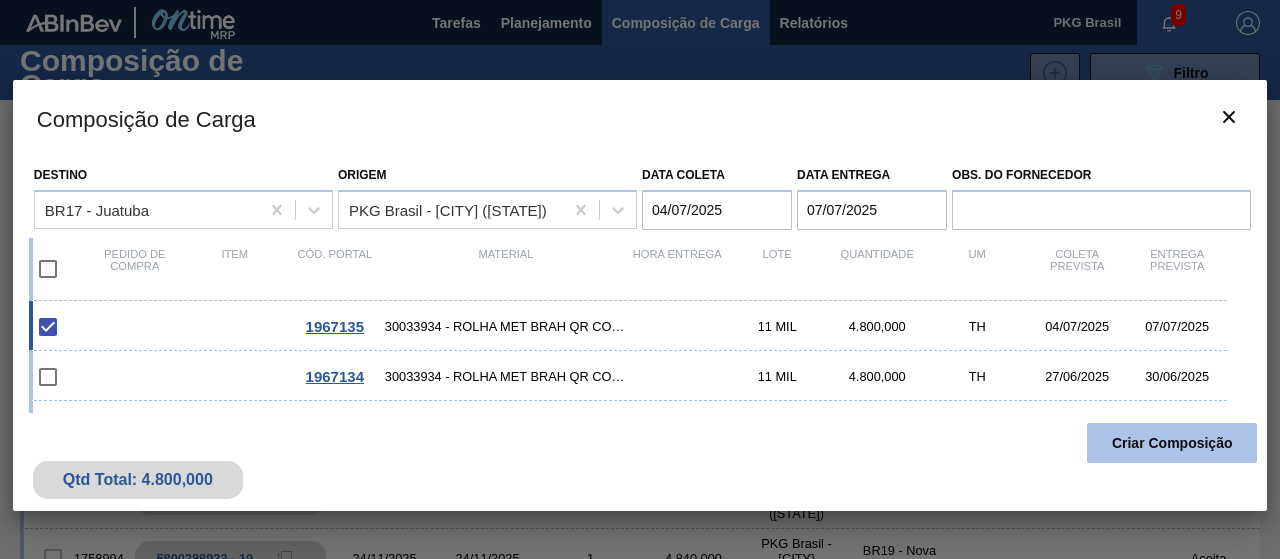 click on "Criar Composição" at bounding box center [1172, 443] 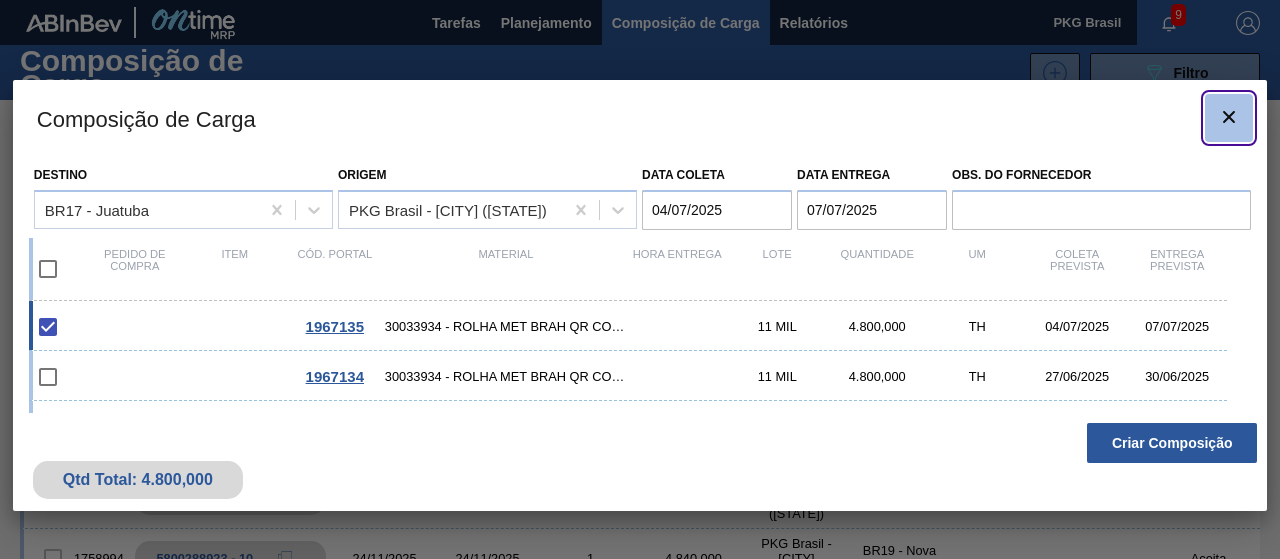 click 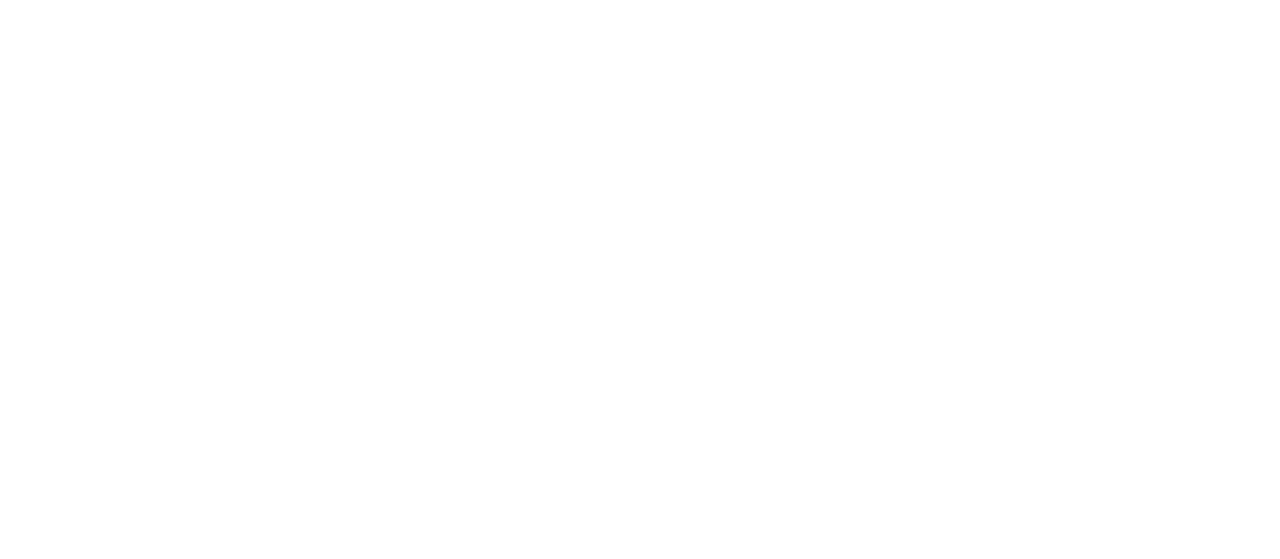 scroll, scrollTop: 0, scrollLeft: 0, axis: both 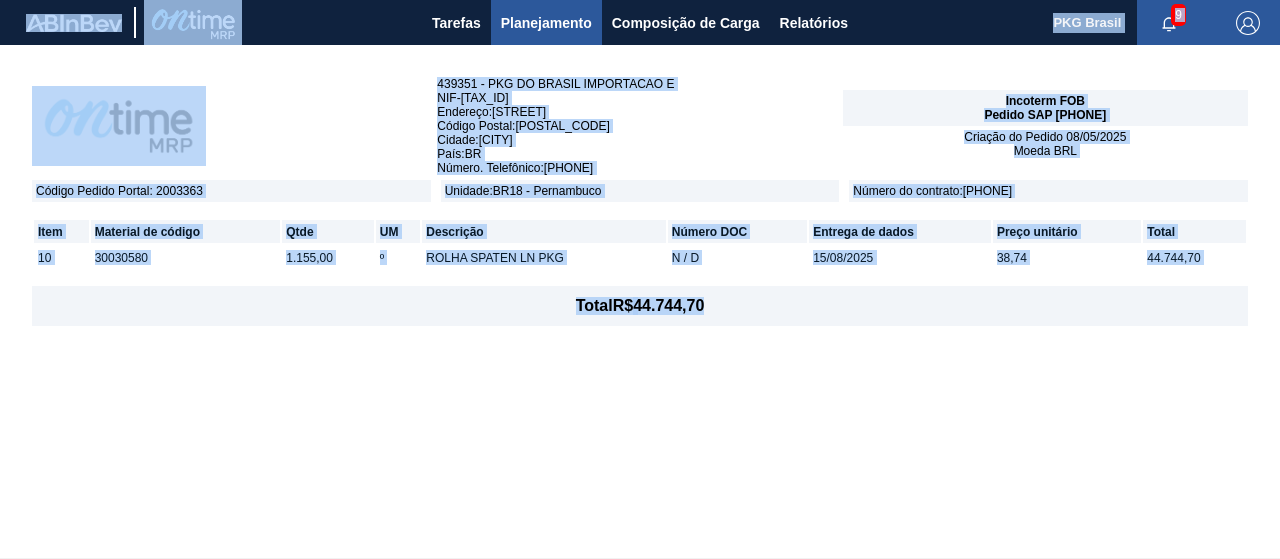 drag, startPoint x: 1187, startPoint y: 397, endPoint x: 762, endPoint y: 585, distance: 464.72464 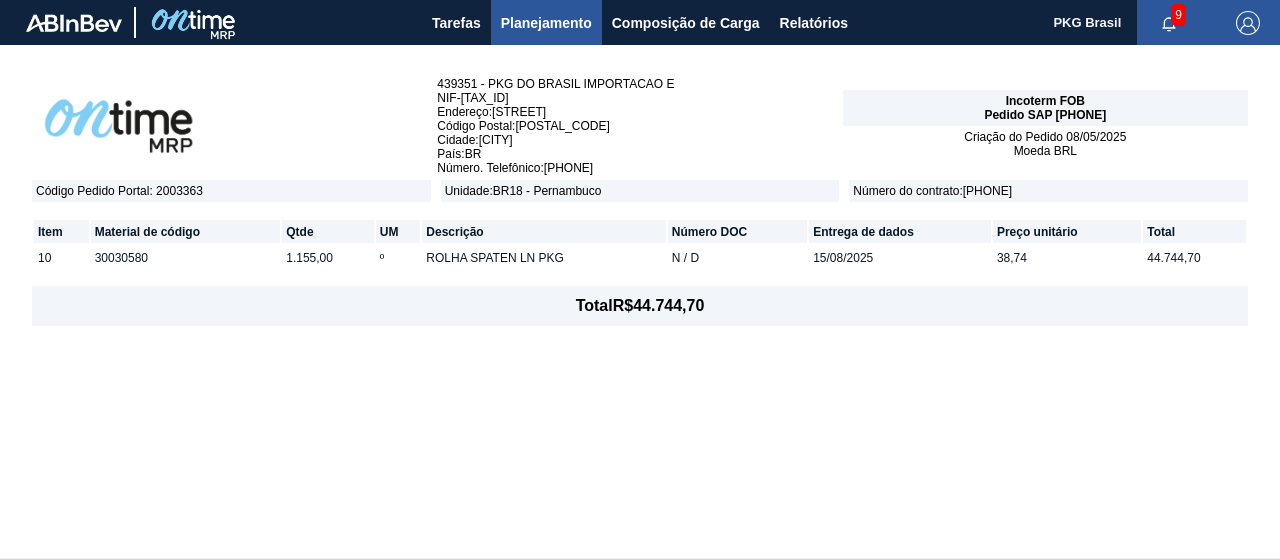 click on "439351 - PKG DO BRASIL IMPORTACAO E NIF  -  [TAX_ID] Endereço  :  [STREET] Código Postal  :  [POSTAL_CODE] Cidade  :  [CITY] País  :  BR Número. Telefônico  :  [PHONE] Incoterm    FOB Pedido SAP    [ORDER_ID] Criação do Pedido    [DATE] Moeda    BRL Código Pedido Portal  :    2003363 Unidade  :  BR18 - Pernambuco Número do contrato  :  [CONTRACT_ID] Item Material de código Qtde UM Descrição Número DOC Entrega de dados Preço unitário Total 10 30030580 1.155,00 º ROLHA SPATEN LN PKG N / D [DATE] 38,74 44.744,70 Total  R$    44.744,70" at bounding box center [640, 301] 